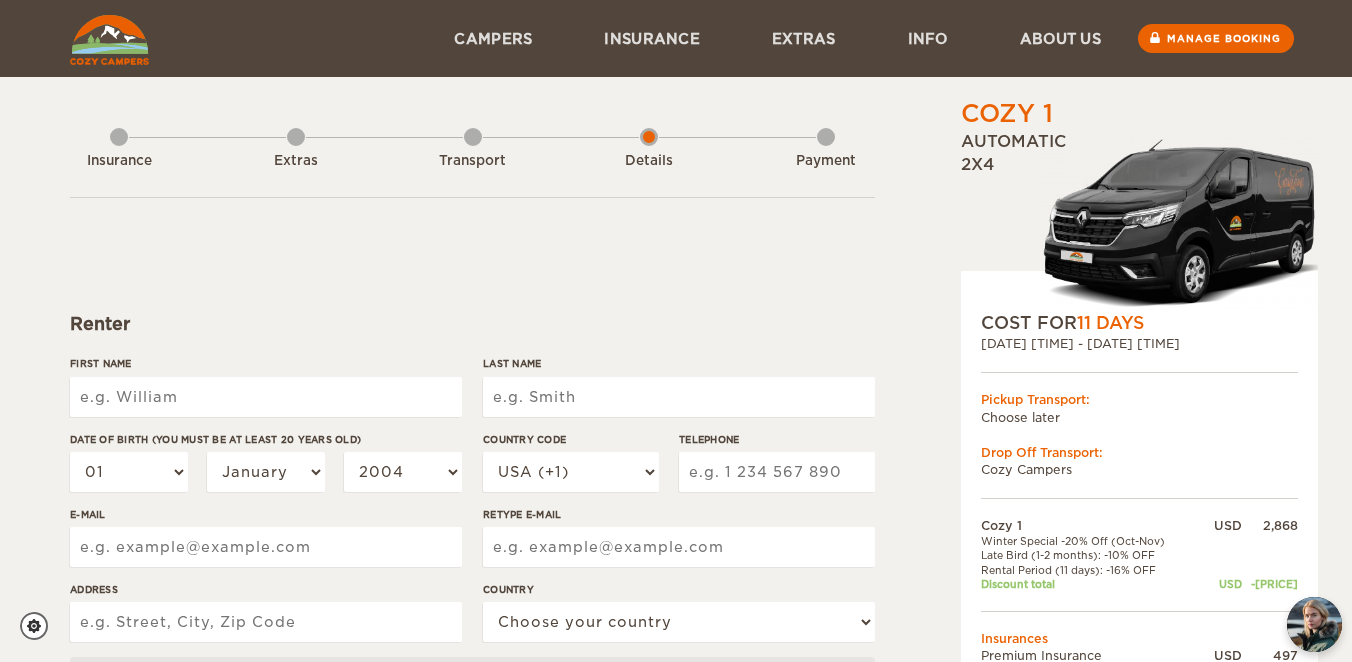 scroll, scrollTop: 0, scrollLeft: 0, axis: both 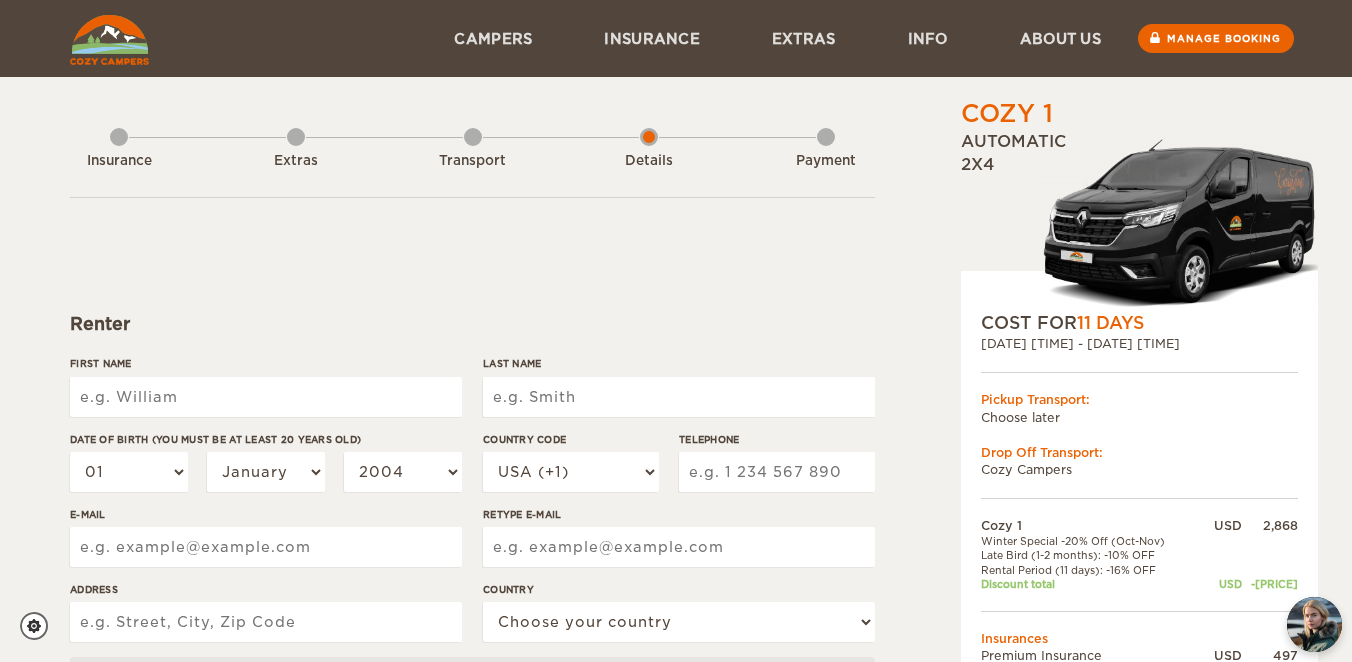 click on "First Name" at bounding box center (266, 397) 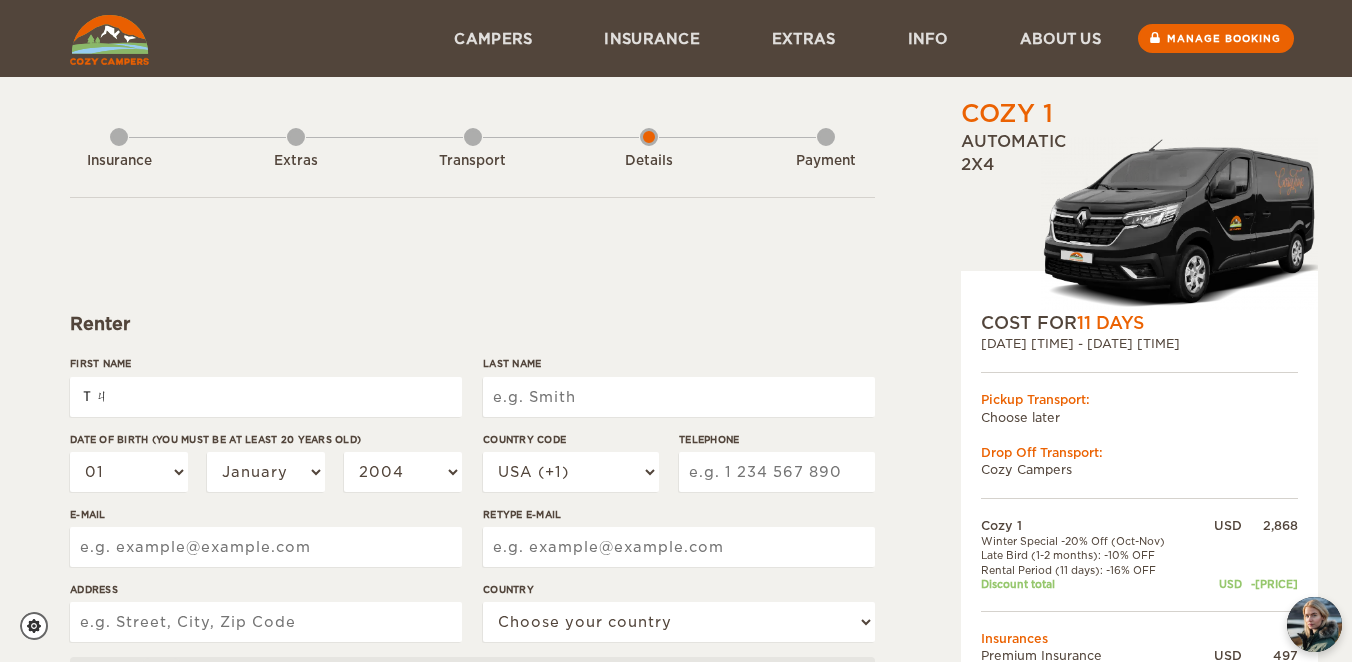 type on "Ｔ" 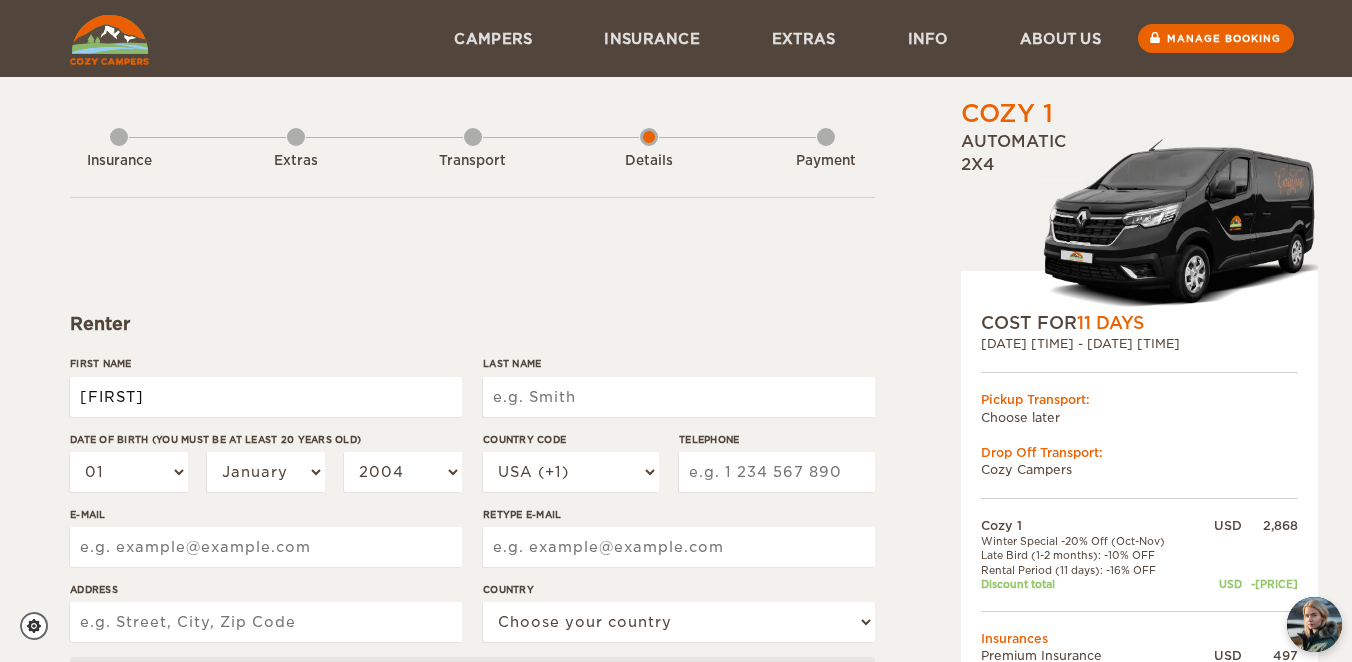type on "[FIRST]" 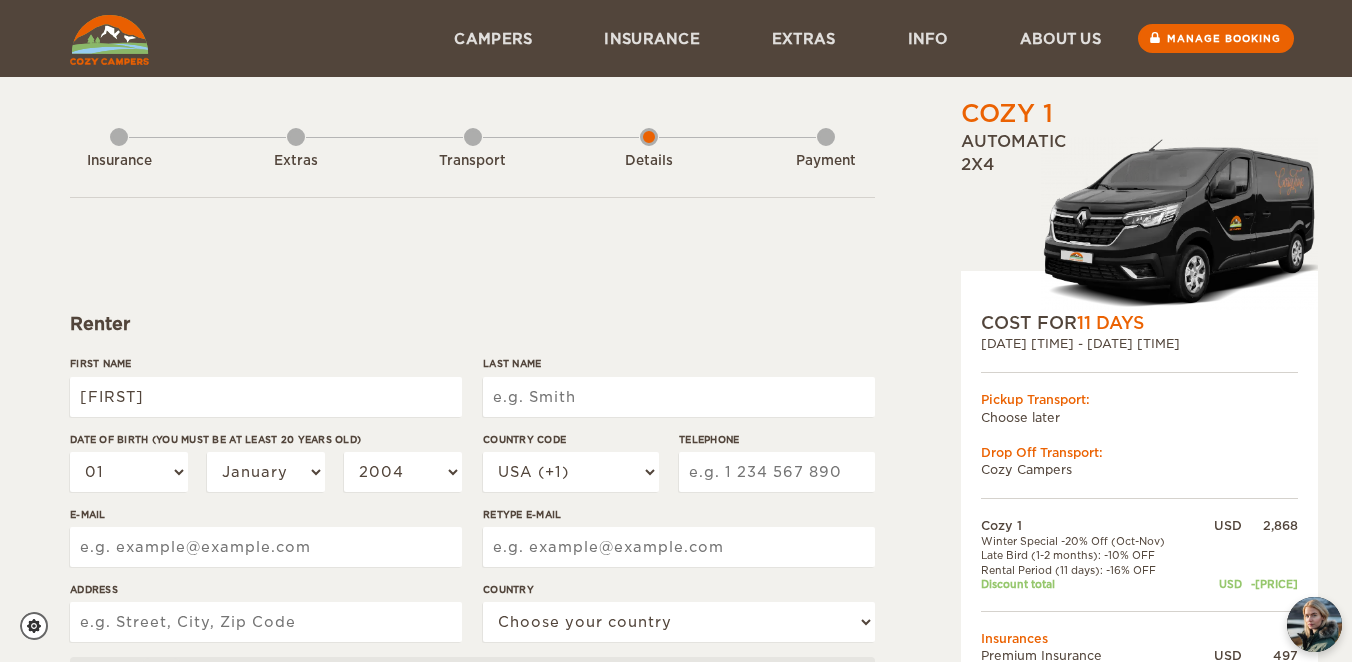 type on "[FIRST]" 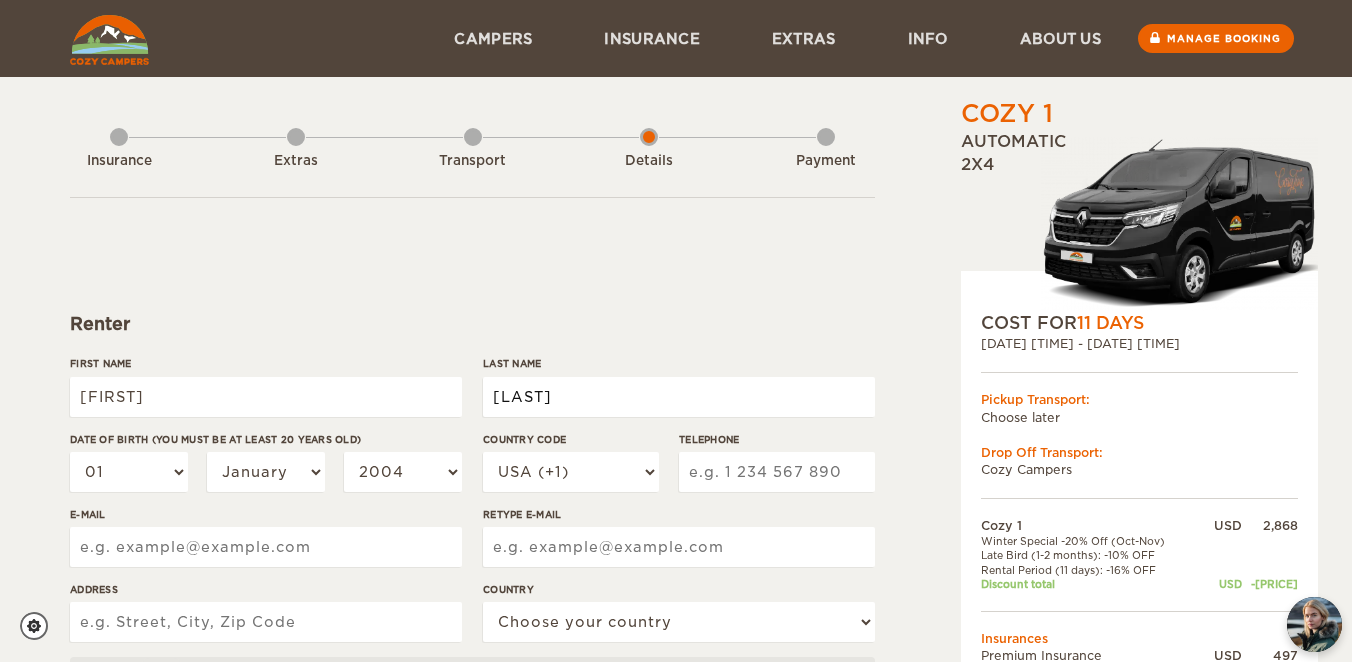 type on "[LAST]" 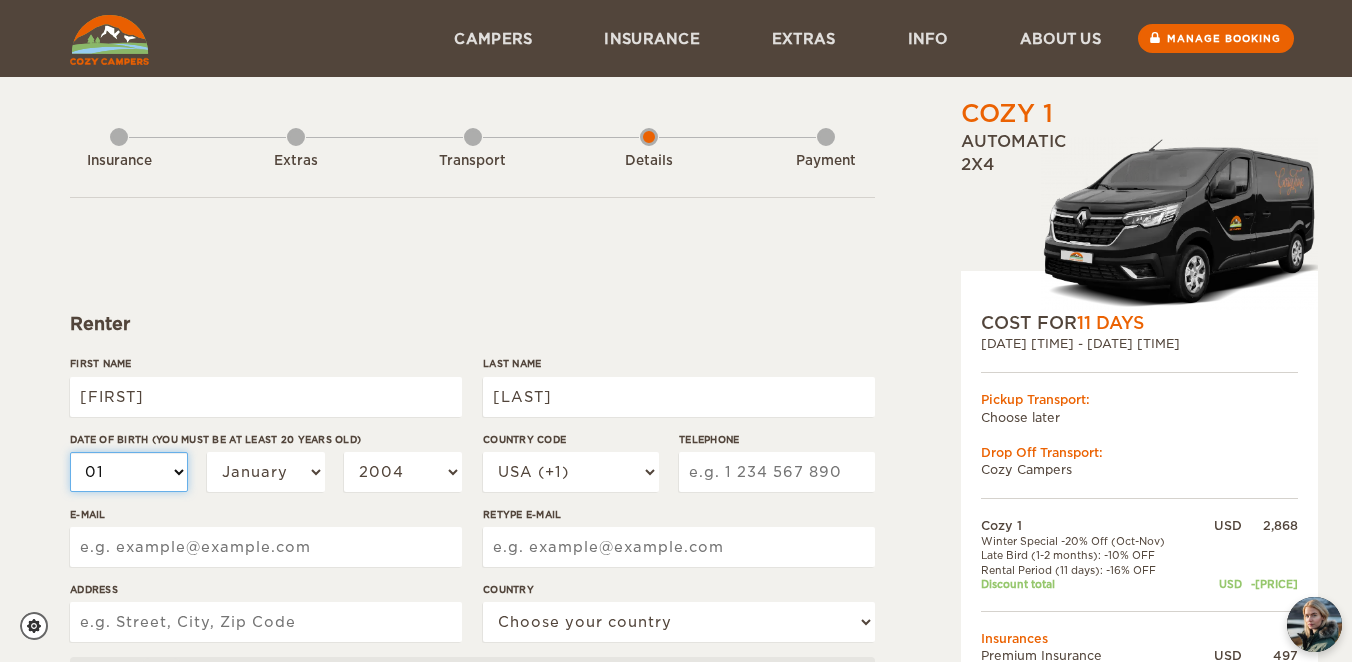 type on "[LAST]" 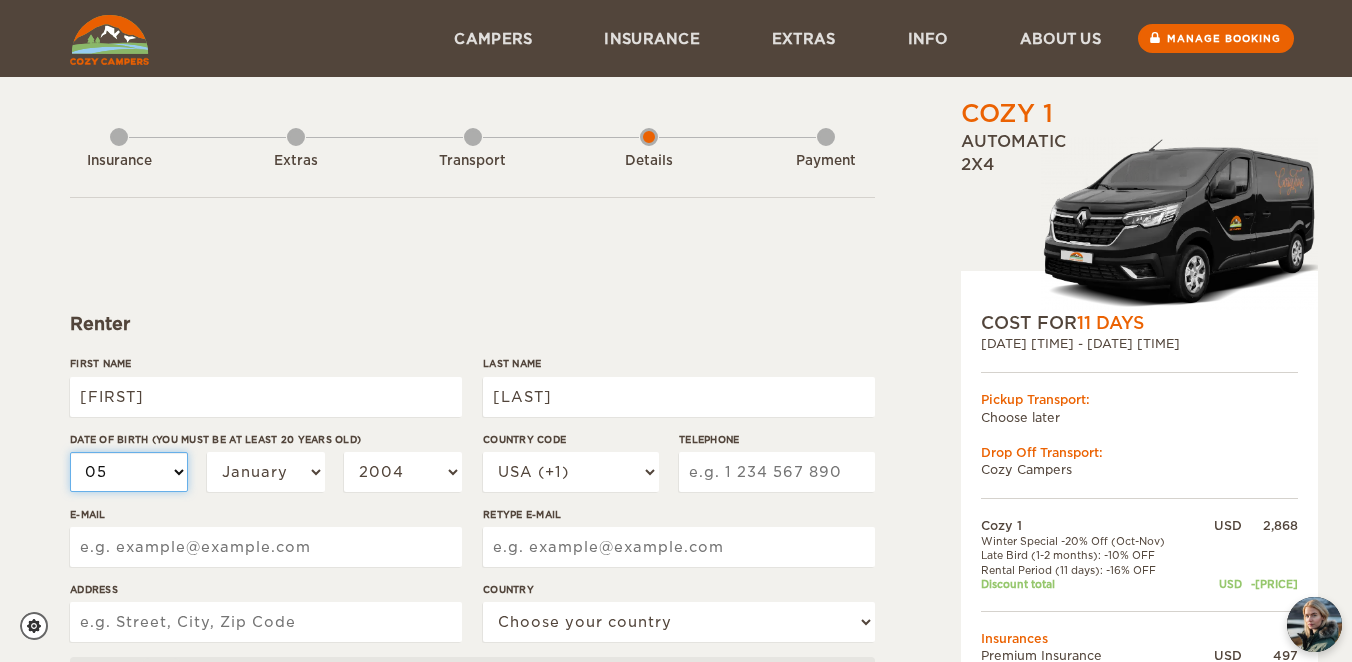 select on "05" 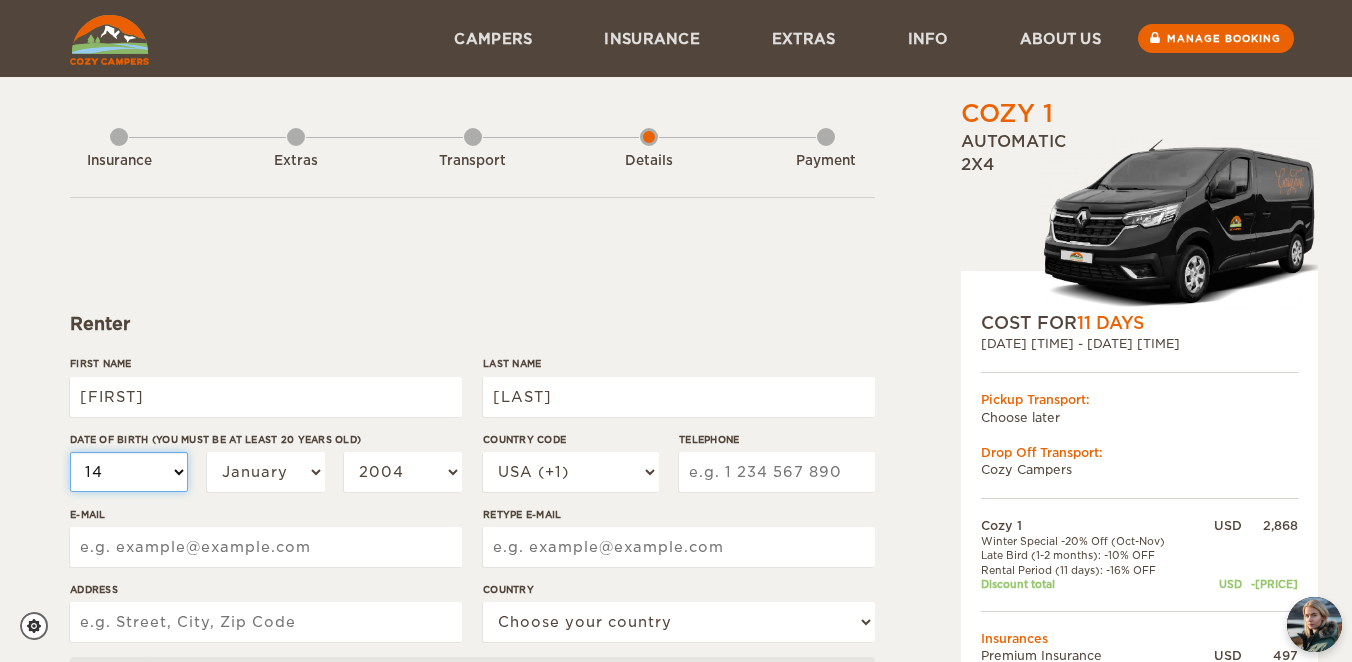 select on "14" 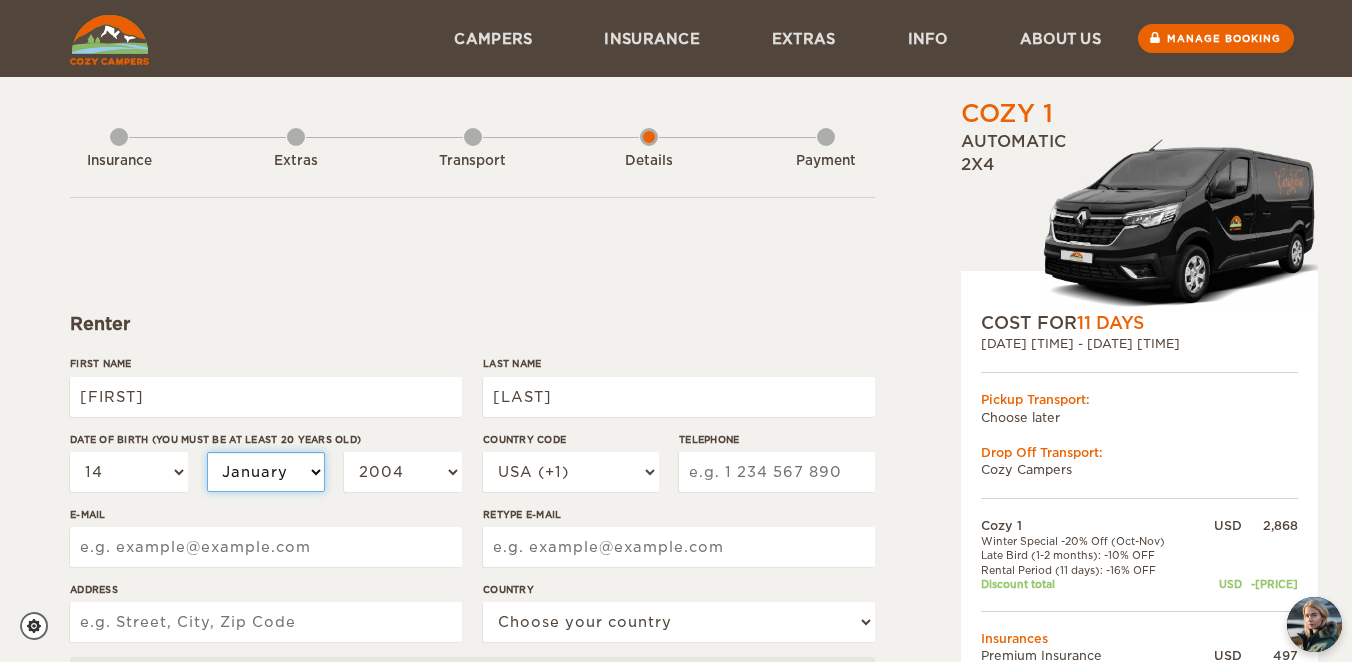 select on "05" 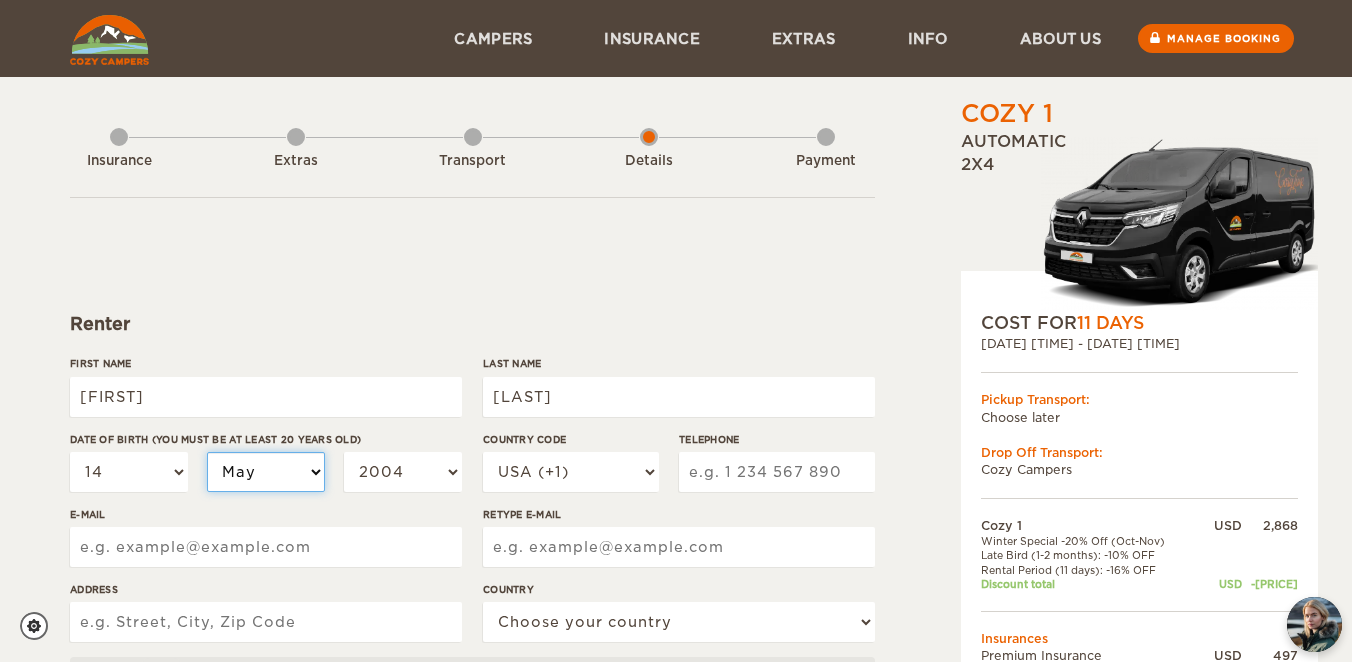 select on "05" 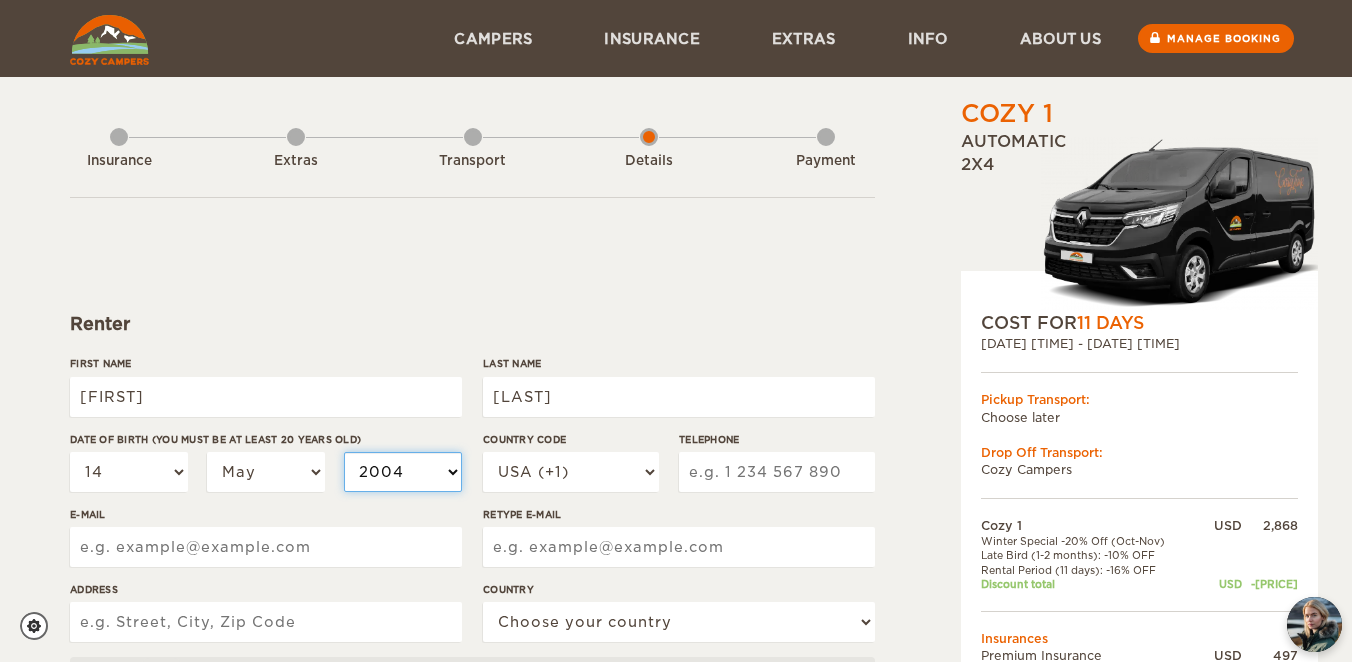 select on "1968" 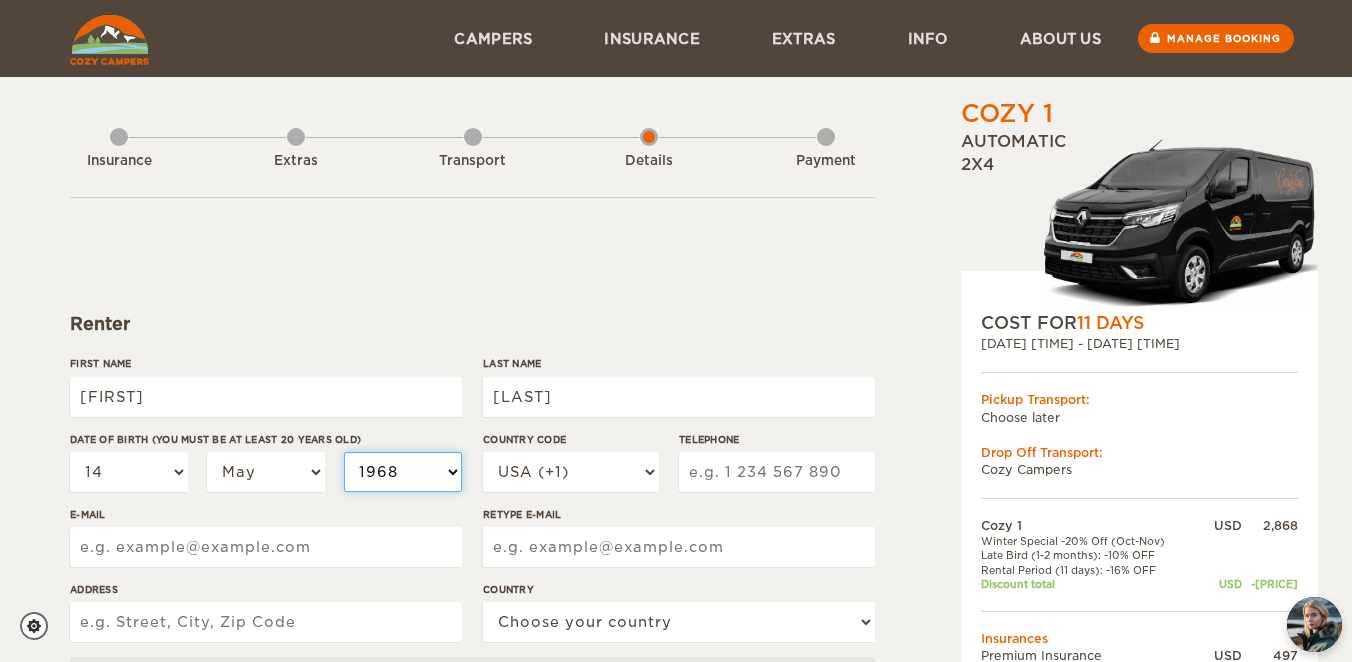 select on "1968" 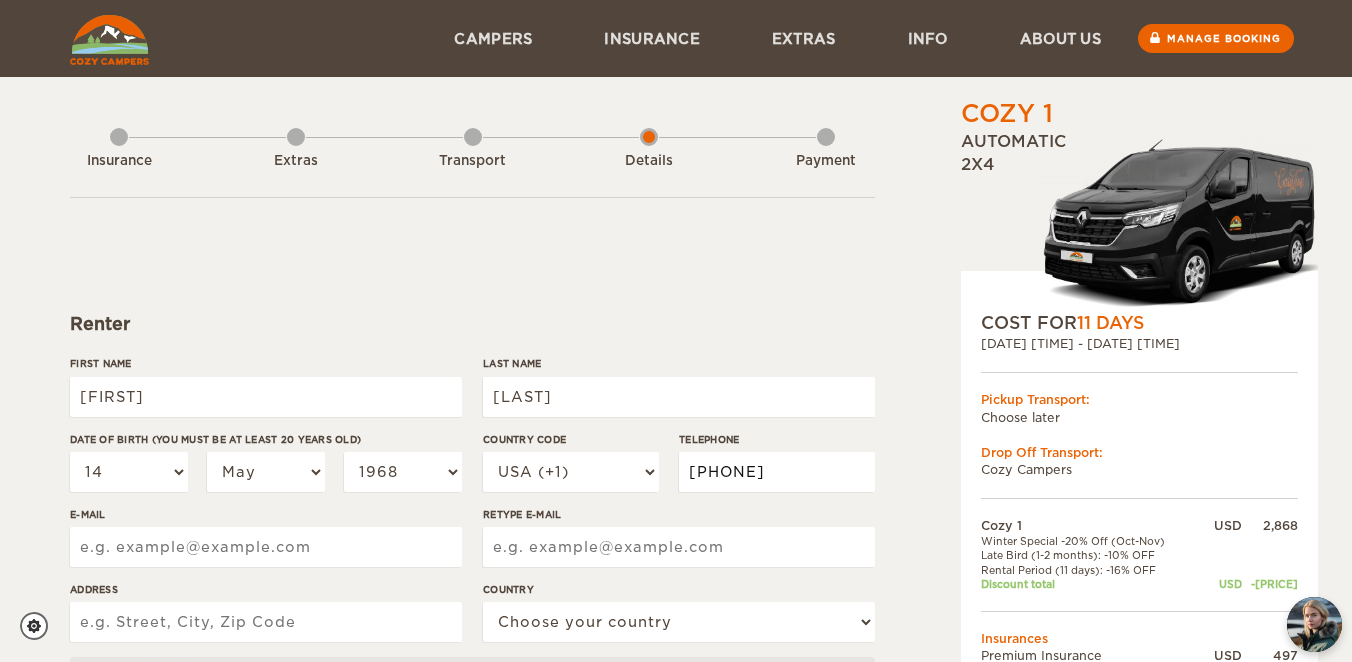 type on "[PHONE]" 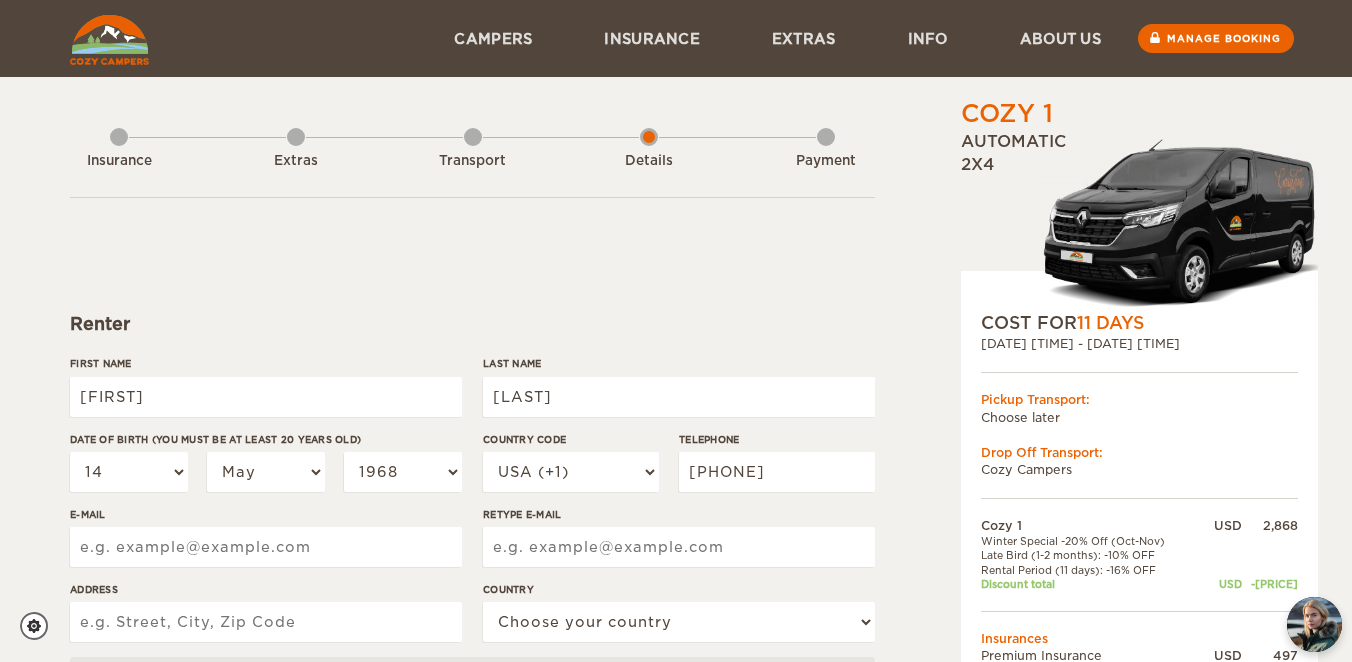 click on "[BRAND] [NUMBER]
Expand
Collapse
Total
[PRICE]
[CURRENCY]
Automatic 2x4
COST FOR  [DAYS] Days
[DATE] [TIME] - [DATE] [TIME]
Pickup Transport:
Choose later
Drop Off Transport:
[BRAND]
[CURRENCY]" at bounding box center [1088, 688] 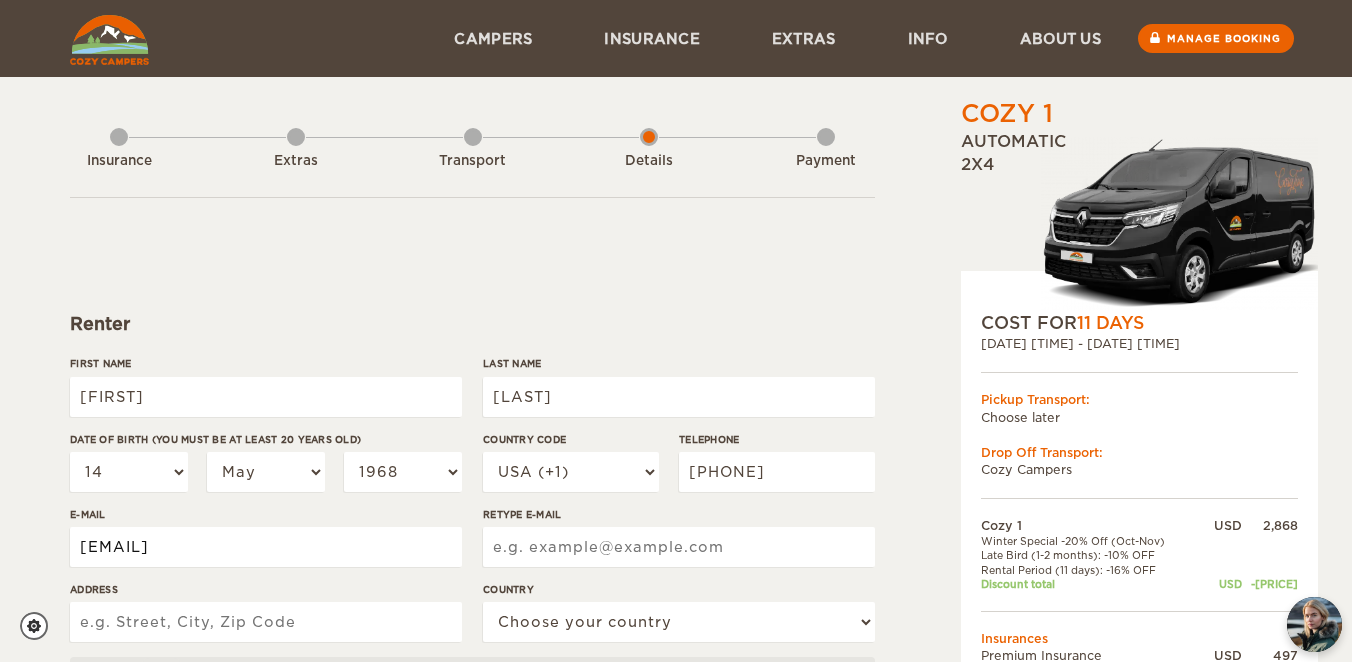 type on "[EMAIL]" 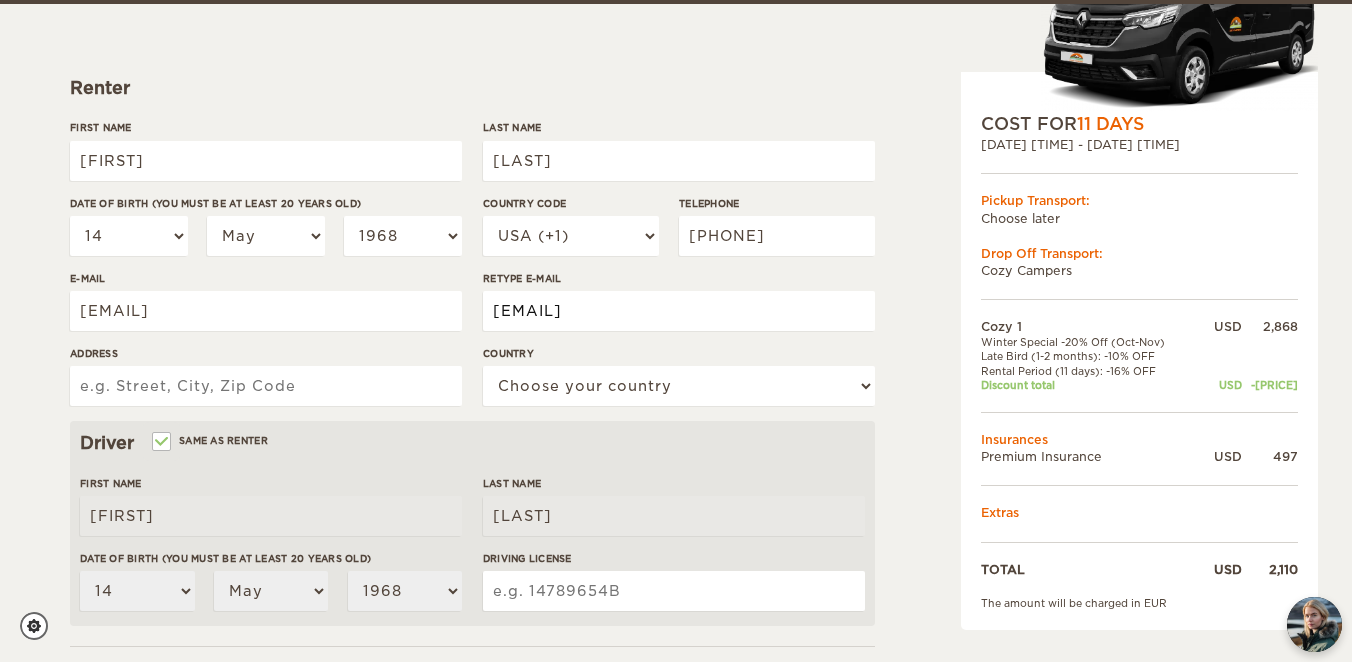 scroll, scrollTop: 240, scrollLeft: 0, axis: vertical 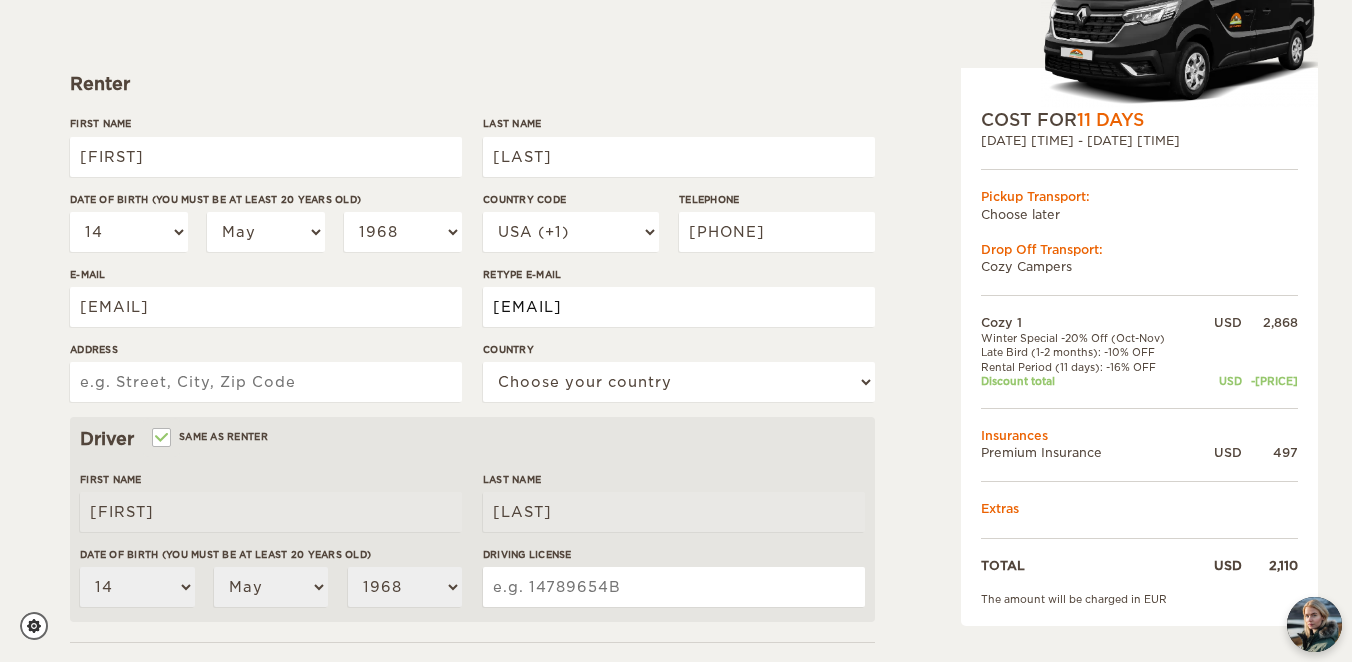 type on "[EMAIL]" 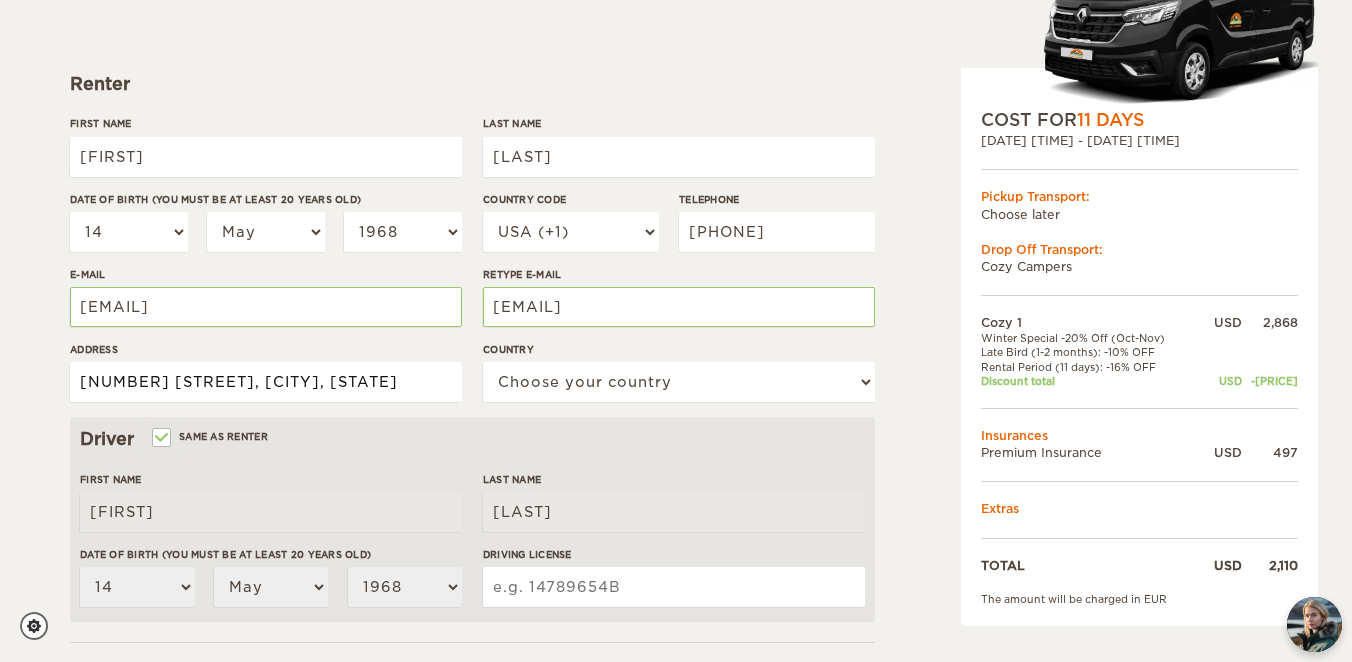 type on "[NUMBER] [STREET], [CITY], [STATE]" 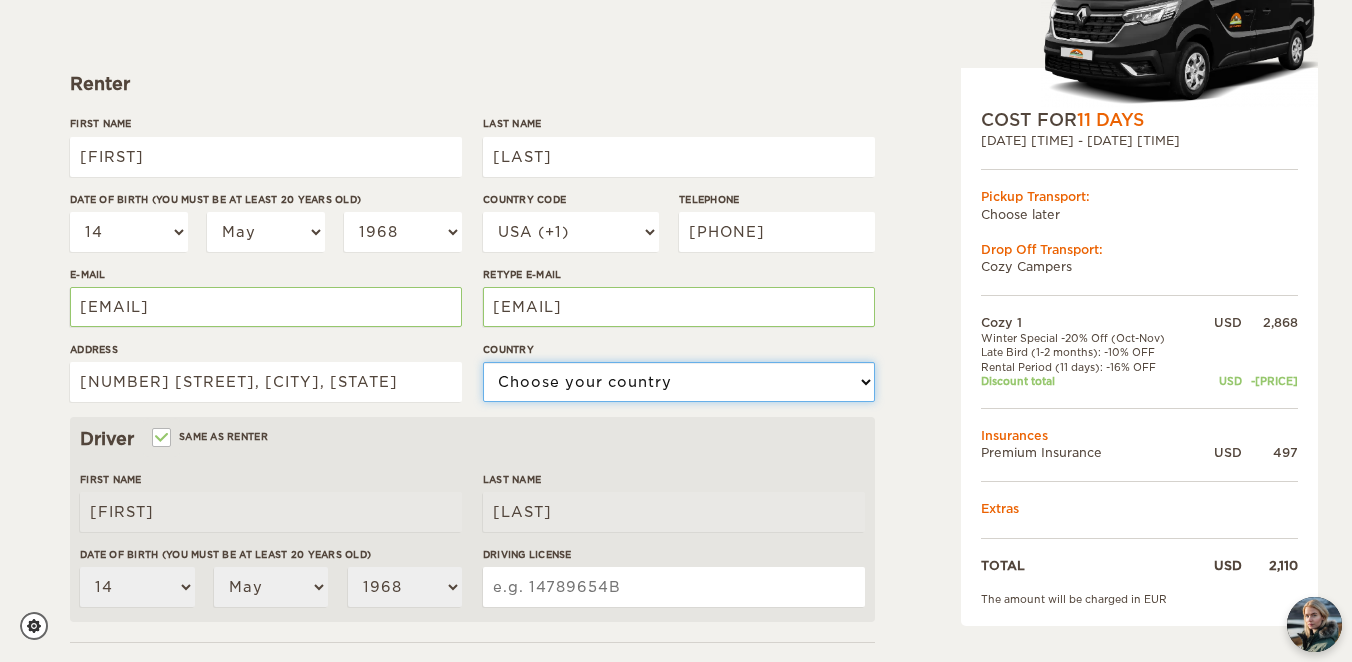 select on "222" 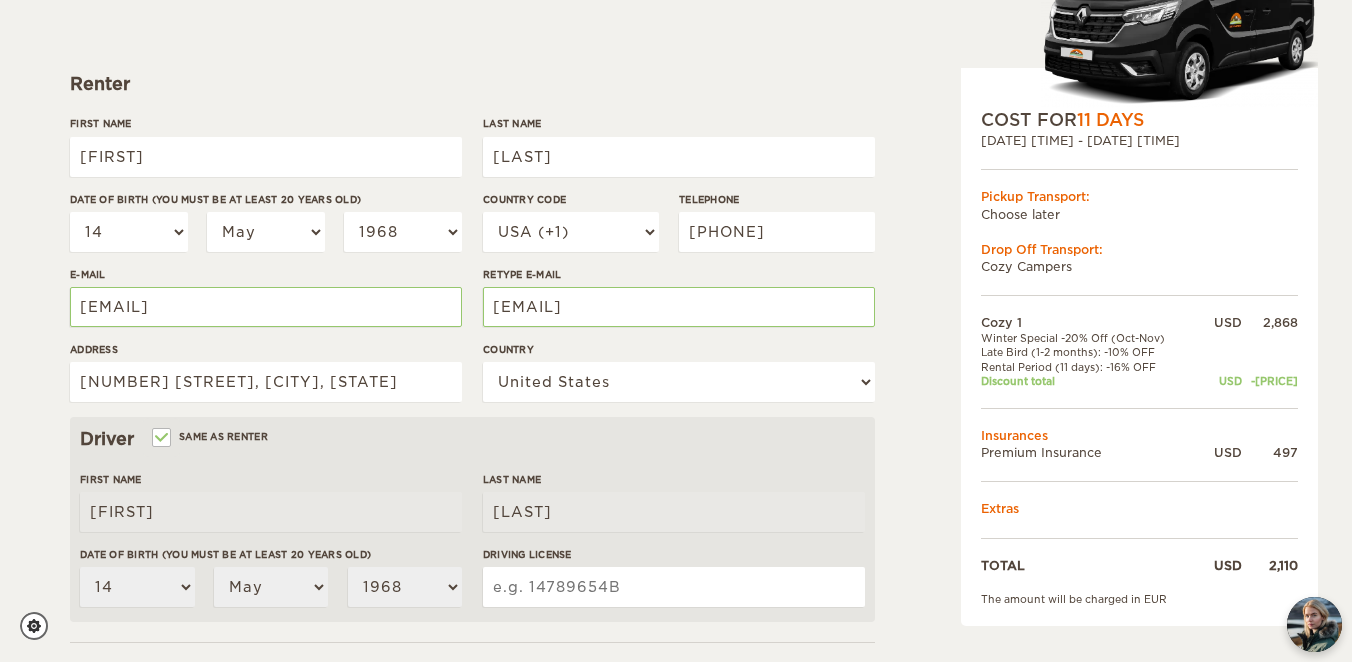 drag, startPoint x: 859, startPoint y: 382, endPoint x: 74, endPoint y: 509, distance: 795.2069 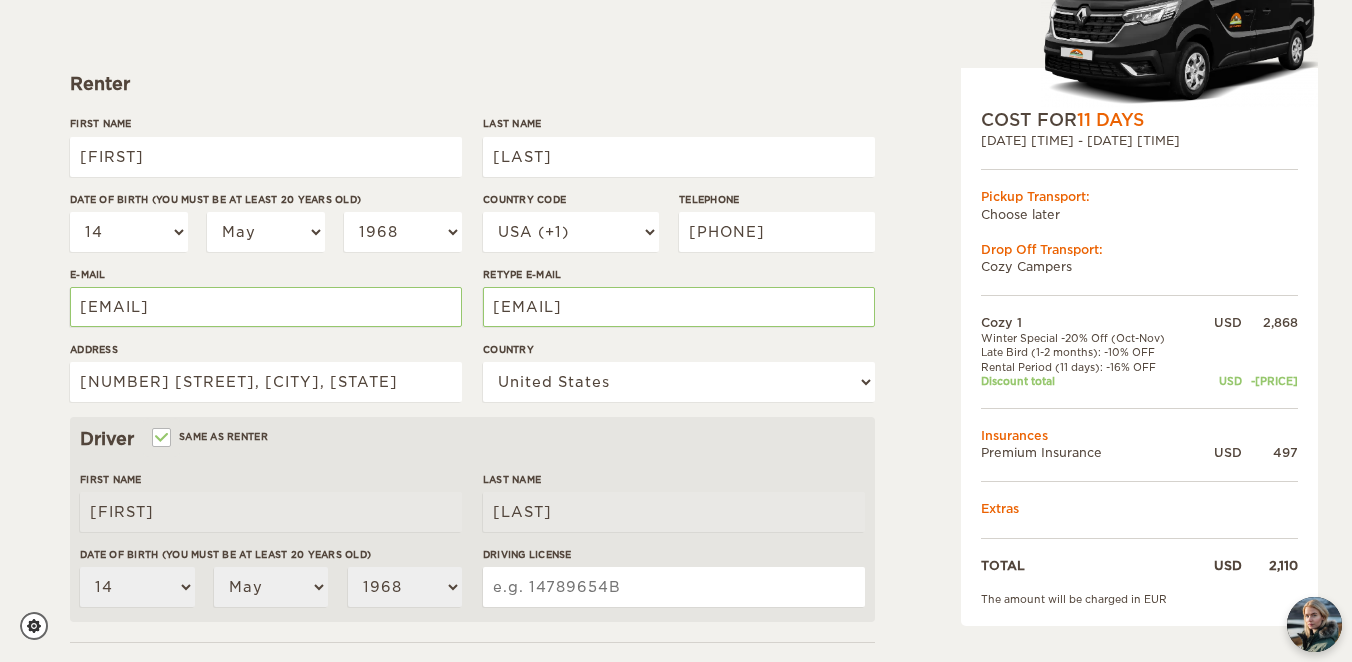 click on "Driver
Same as renter
First Name
[FIRST]
Last Name
[LAST]
Date of birth (You must be at least 20 years old)
[DAY]
[DAY]
[DAY]
[DAY]
[DAY]
[DAY]
[DAY]
[DAY]
[DAY]
[DAY]
[DAY]
[DAY]
[DAY]
[DAY]
[DAY]
[DAY]
[DAY]
[DAY]
[DAY]
[DAY]
[DAY]
[DAY]
[DAY]
[DAY]
[DAY]
[DAY]
[DAY]
[DAY]
[DAY]
[DAY]
[DAY]
[DAY]
[MONTH]
[MONTH]
[MONTH]
[MONTH]
[MONTH]
[MONTH]
[MONTH]
[MONTH]
[MONTH]
[MONTH]
[MONTH]
[MONTH]
[YEAR] [YEAR] [YEAR] [YEAR] [YEAR] [YEAR] [YEAR] [YEAR] [YEAR] [YEAR] [YEAR] [YEAR] [YEAR] [YEAR] [YEAR] [YEAR] [YEAR] [YEAR] [YEAR] [YEAR] [YEAR] [YEAR] [YEAR] [YEAR] [YEAR] [YEAR] [YEAR] [YEAR] [YEAR] [YEAR] [YEAR] [YEAR] [YEAR] [YEAR] [YEAR] [YEAR] [YEAR] [YEAR] [YEAR] [YEAR] [YEAR]" at bounding box center (472, 519) 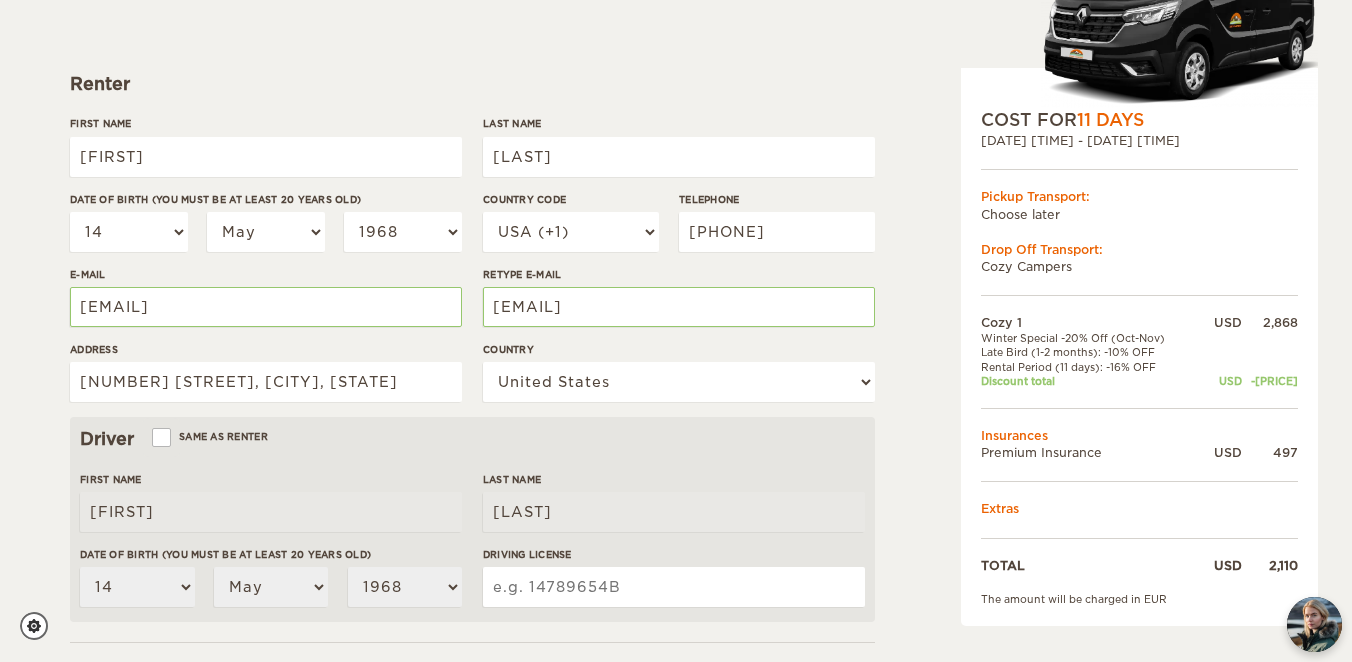 type 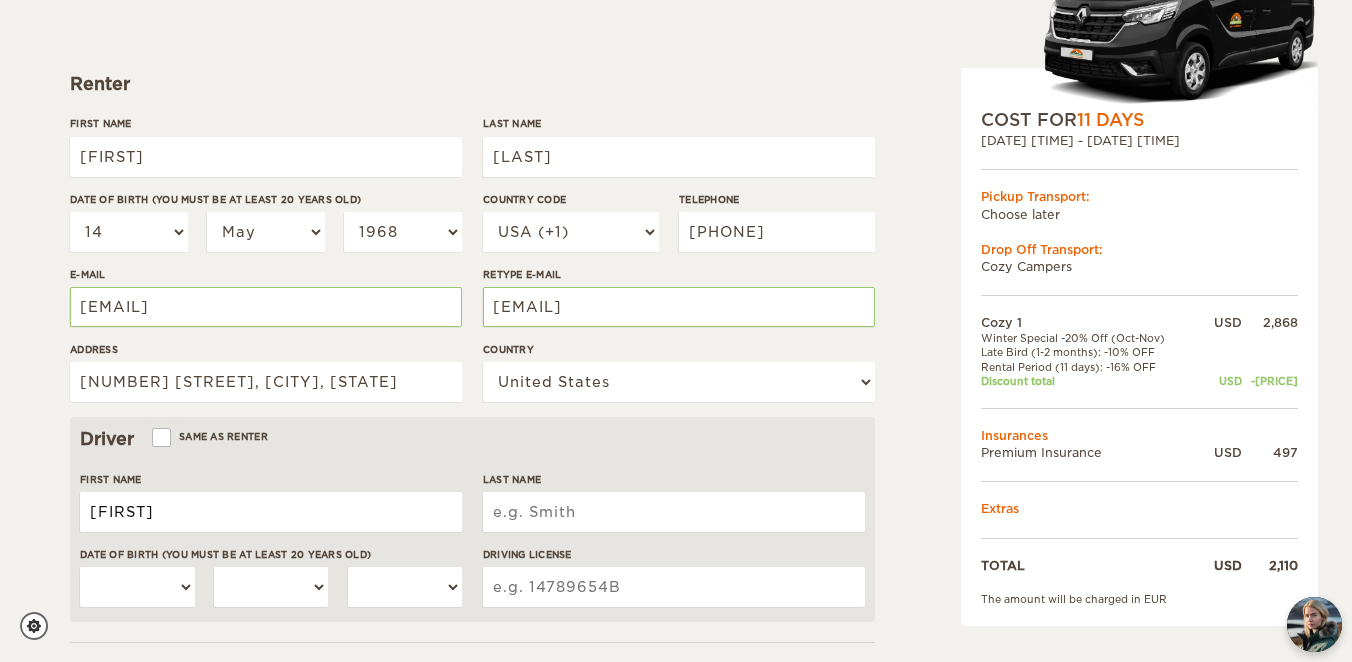 type on "[FIRST]" 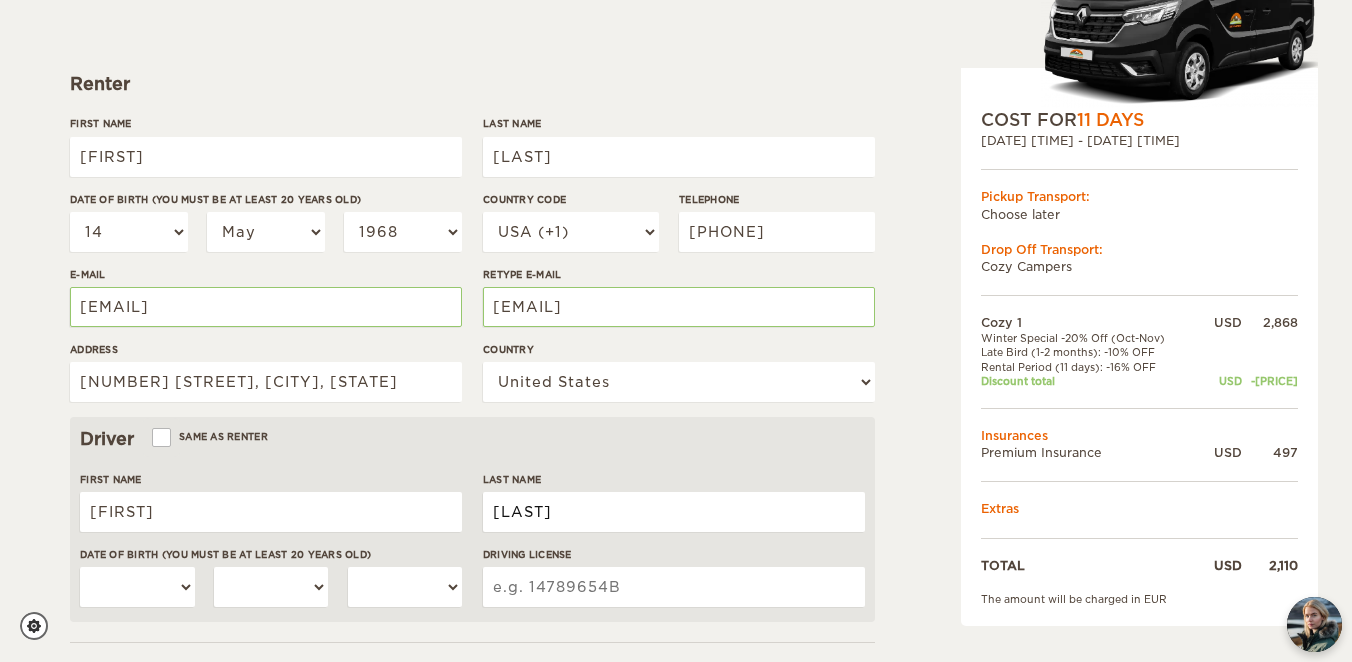 type on "[LAST]" 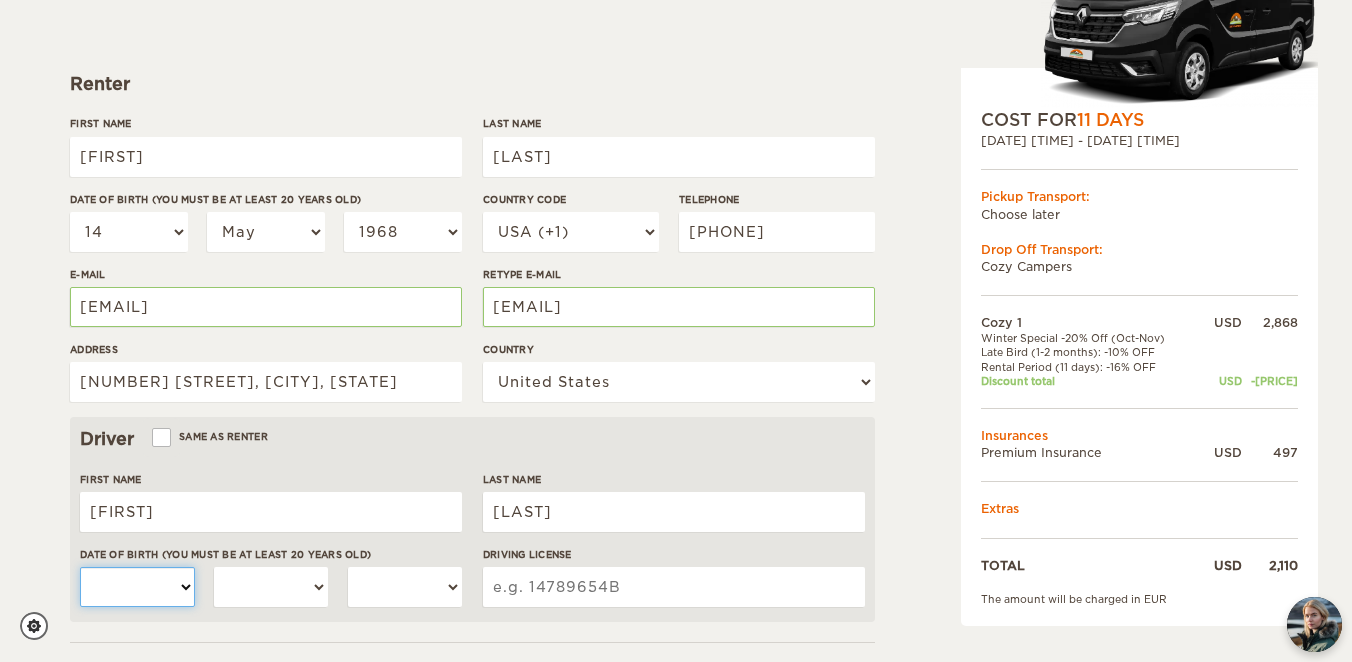 select on "30" 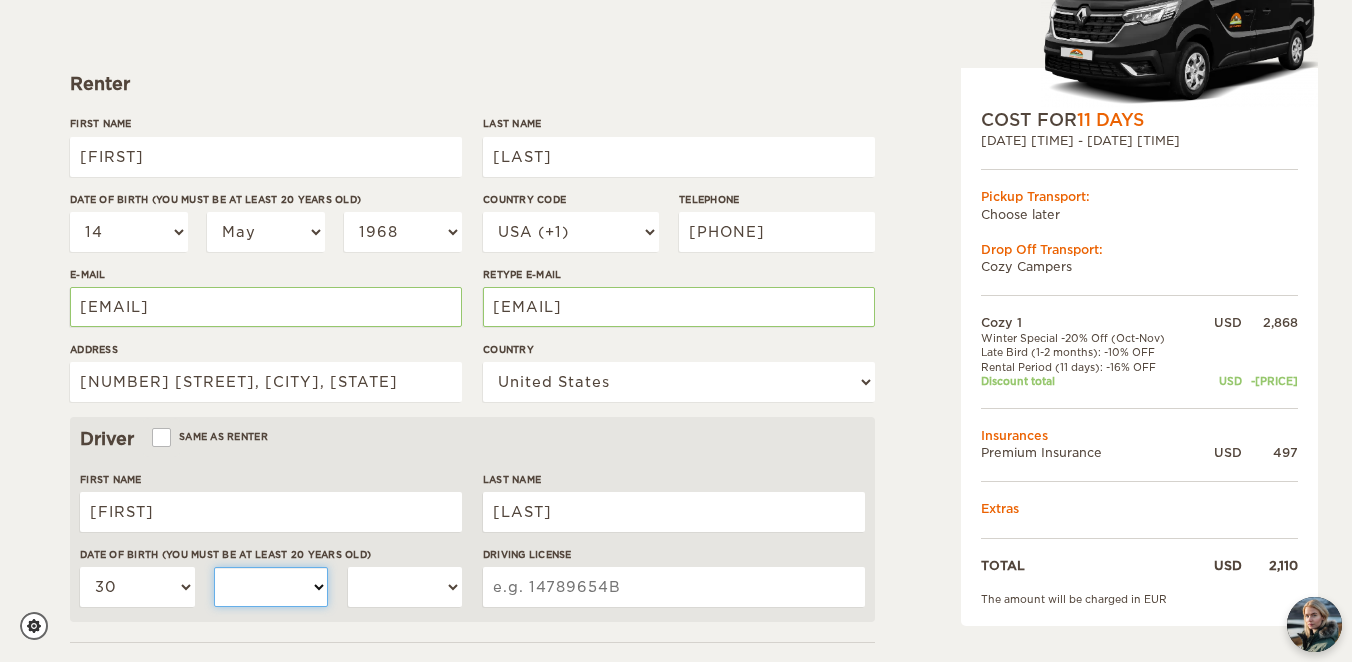 select on "04" 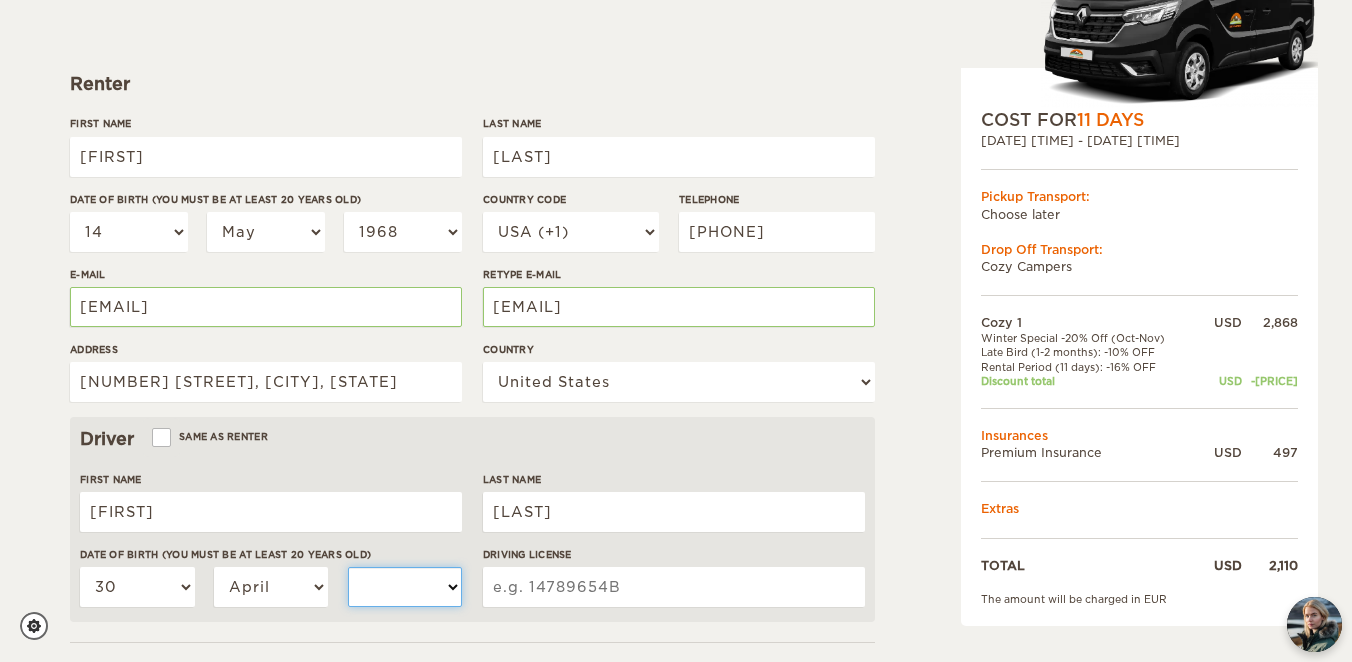 select on "1959" 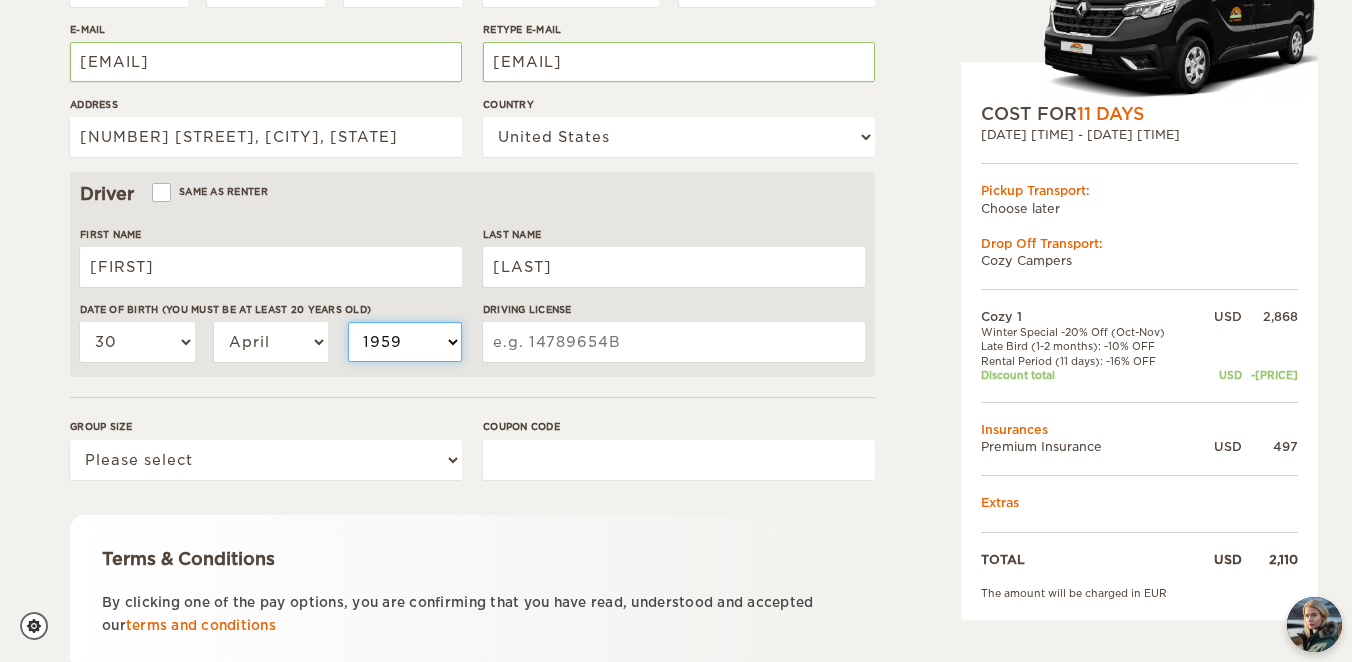 scroll, scrollTop: 497, scrollLeft: 0, axis: vertical 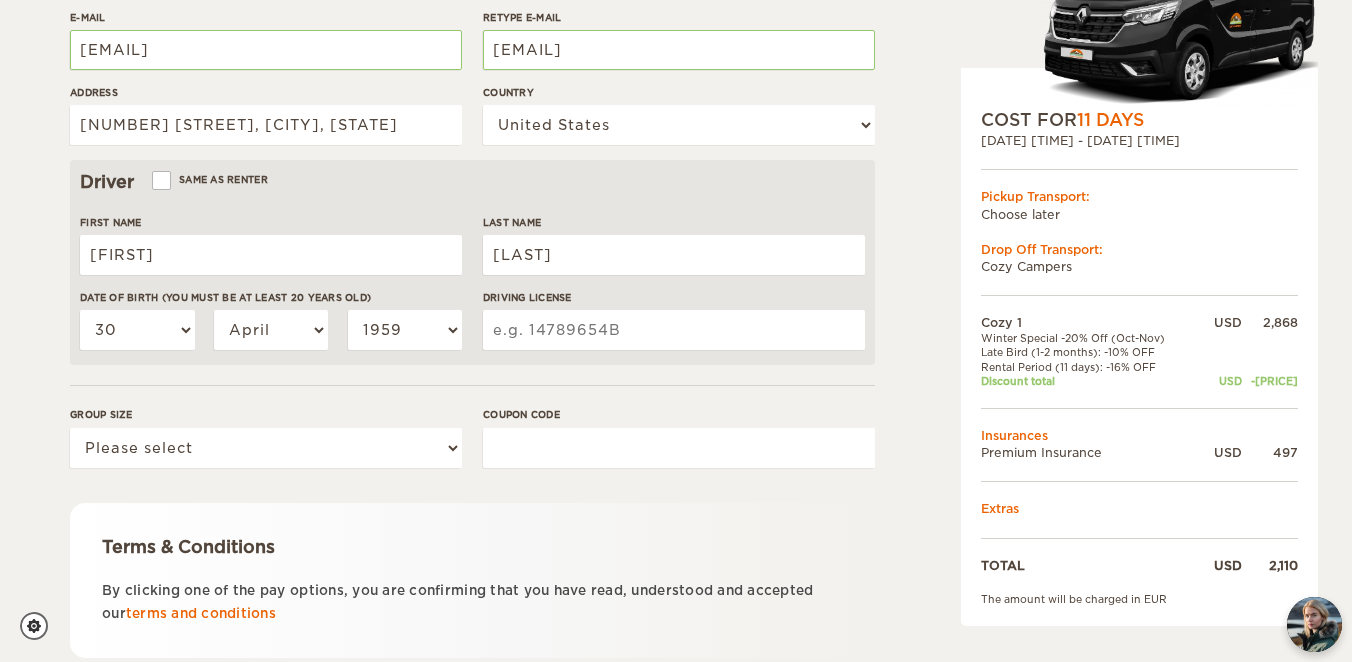 drag, startPoint x: 651, startPoint y: 334, endPoint x: 602, endPoint y: 325, distance: 49.819675 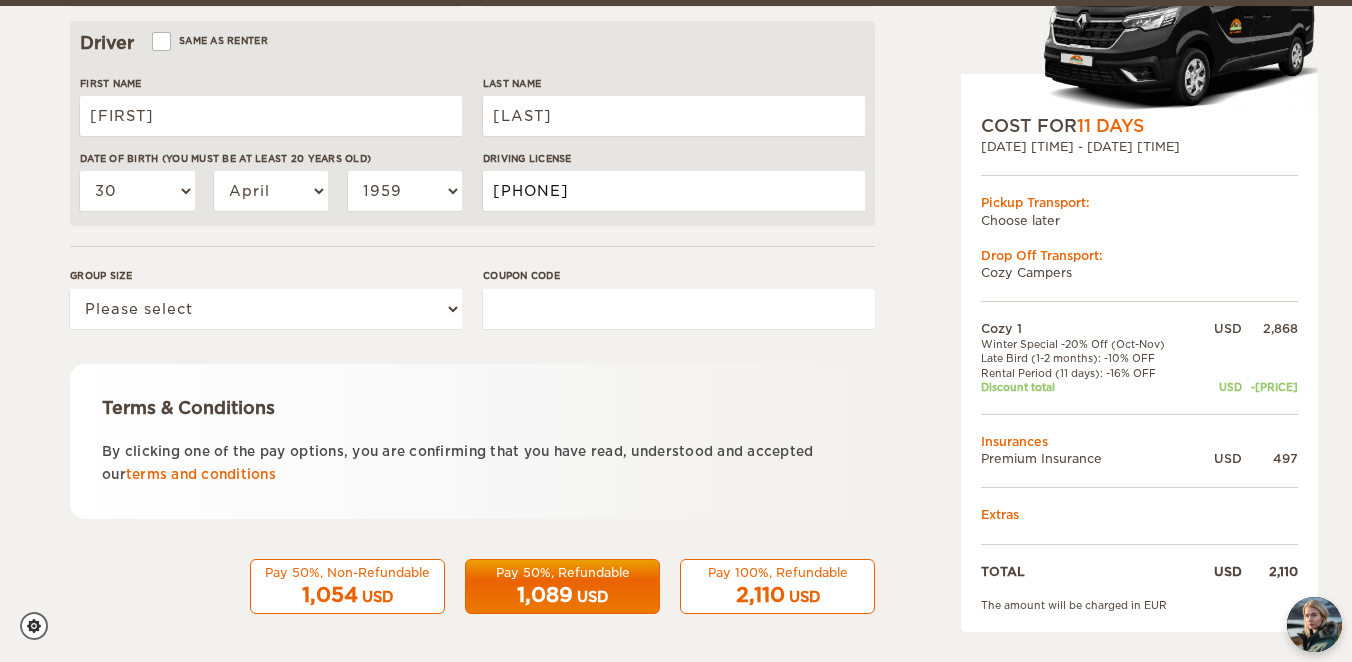 scroll, scrollTop: 635, scrollLeft: 0, axis: vertical 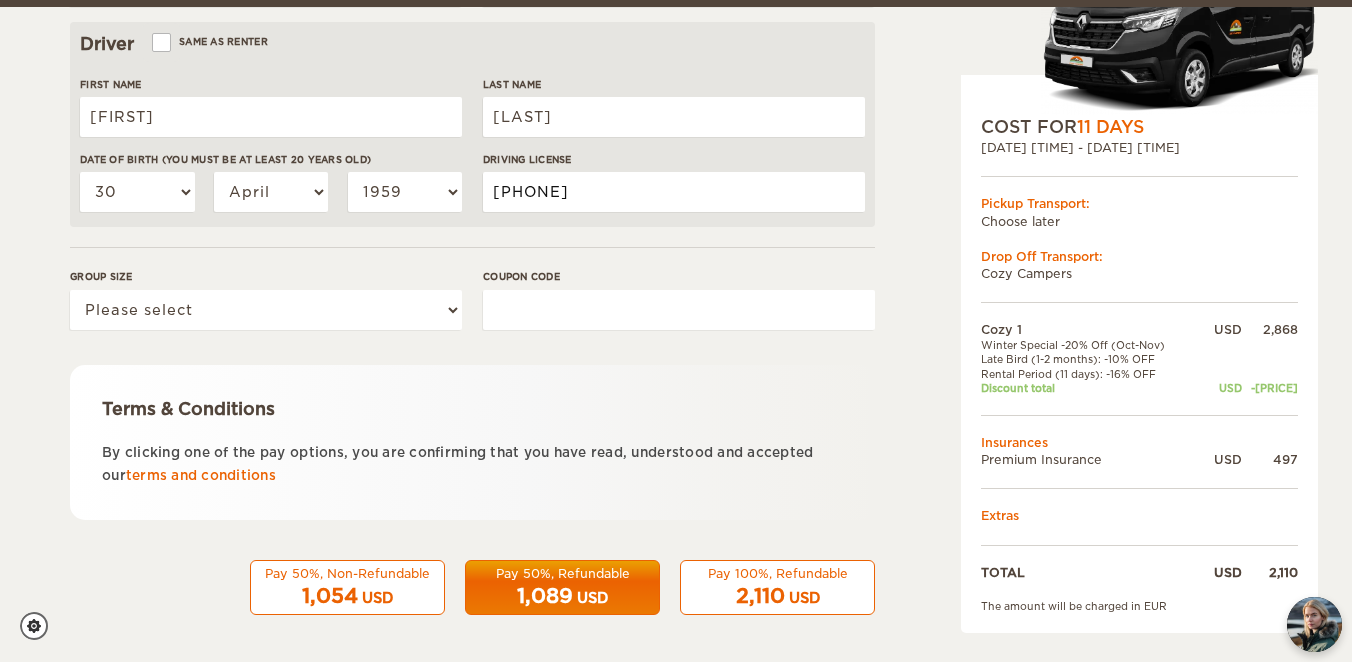 type on "[PHONE]" 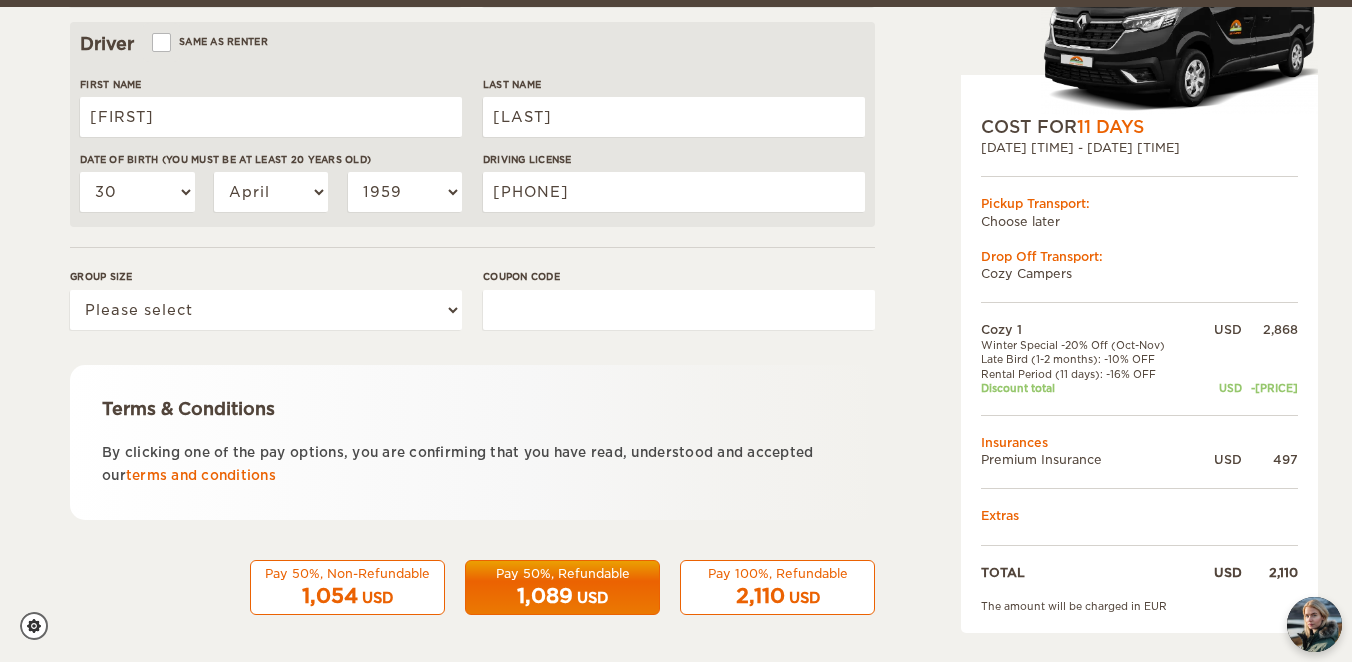 click on "USD" at bounding box center [592, 598] 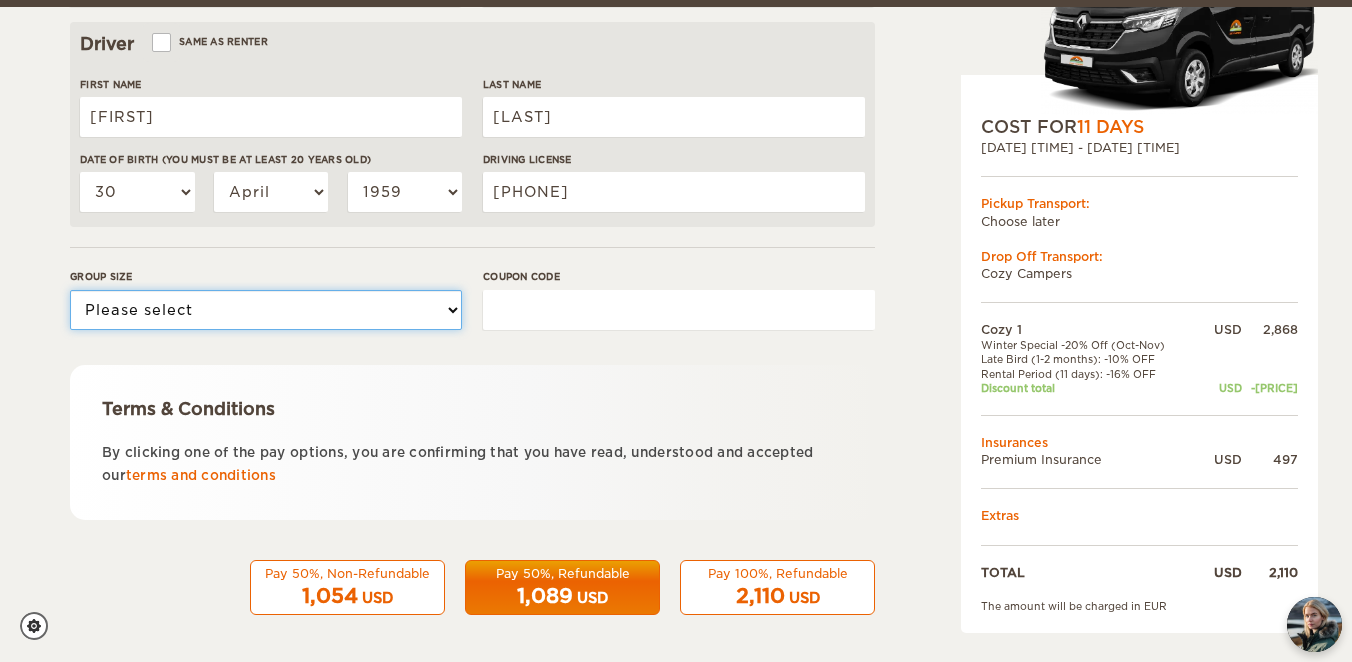 select on "2" 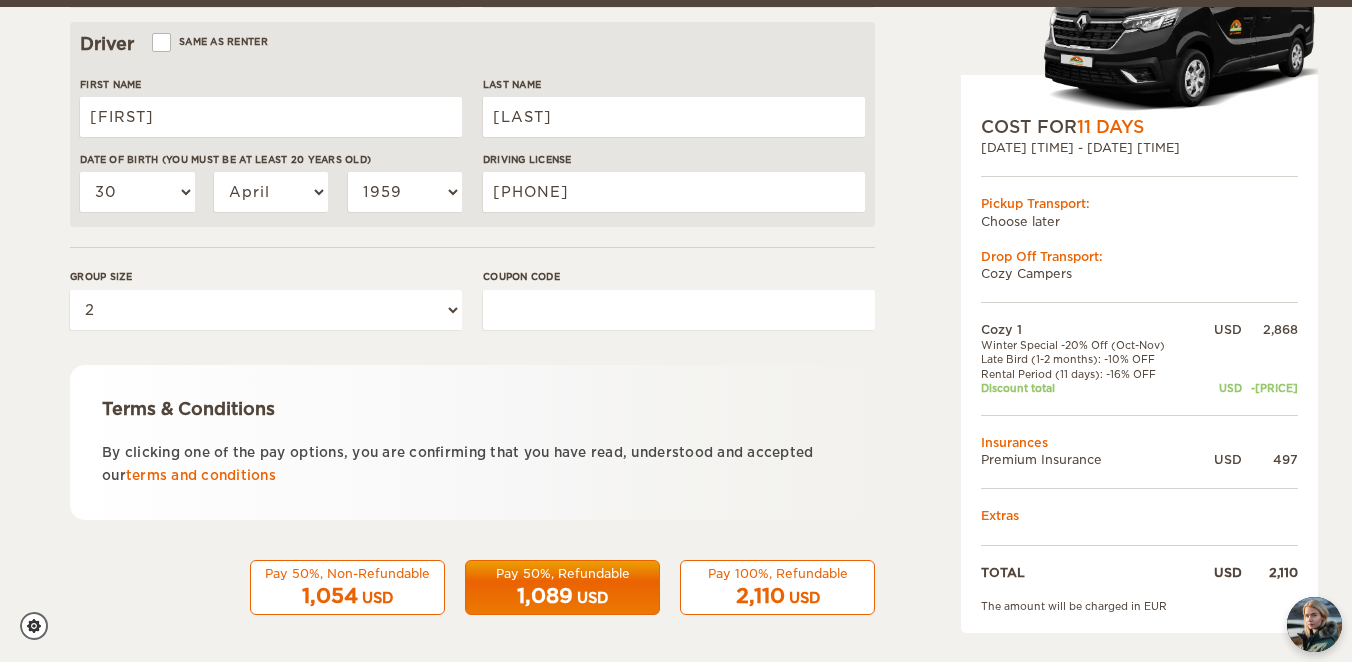 click on "1,089" at bounding box center [545, 596] 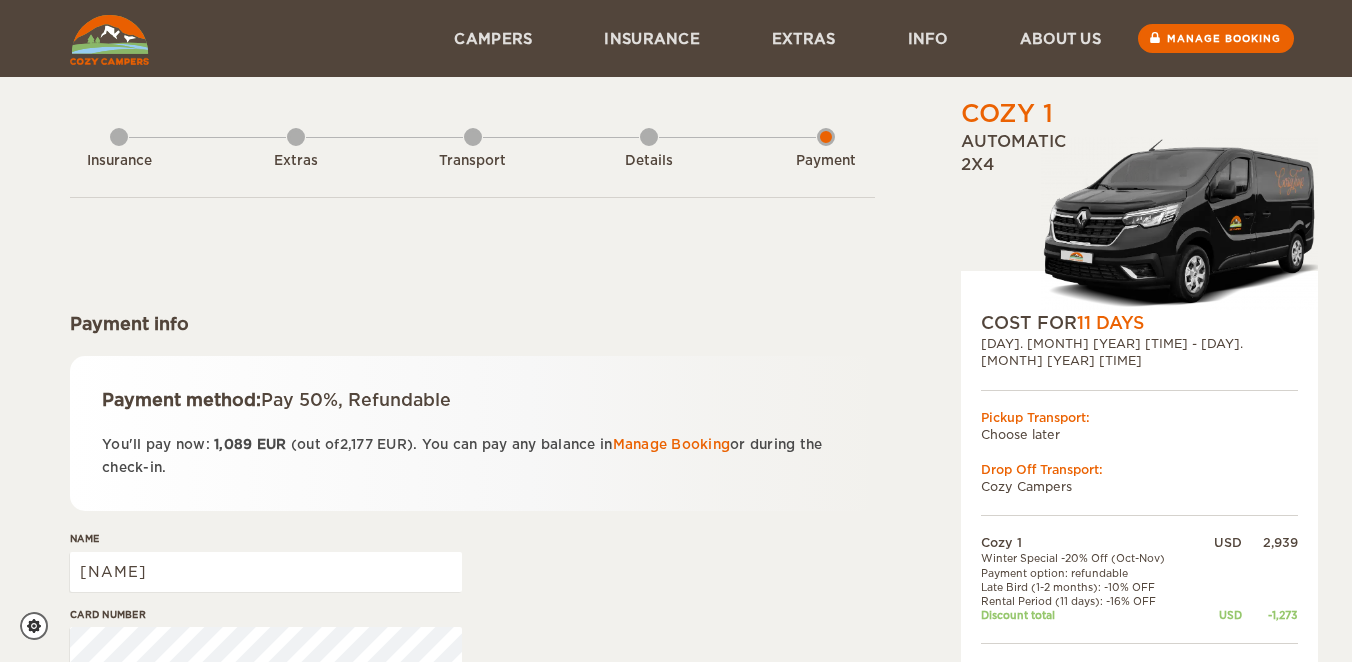 scroll, scrollTop: 0, scrollLeft: 0, axis: both 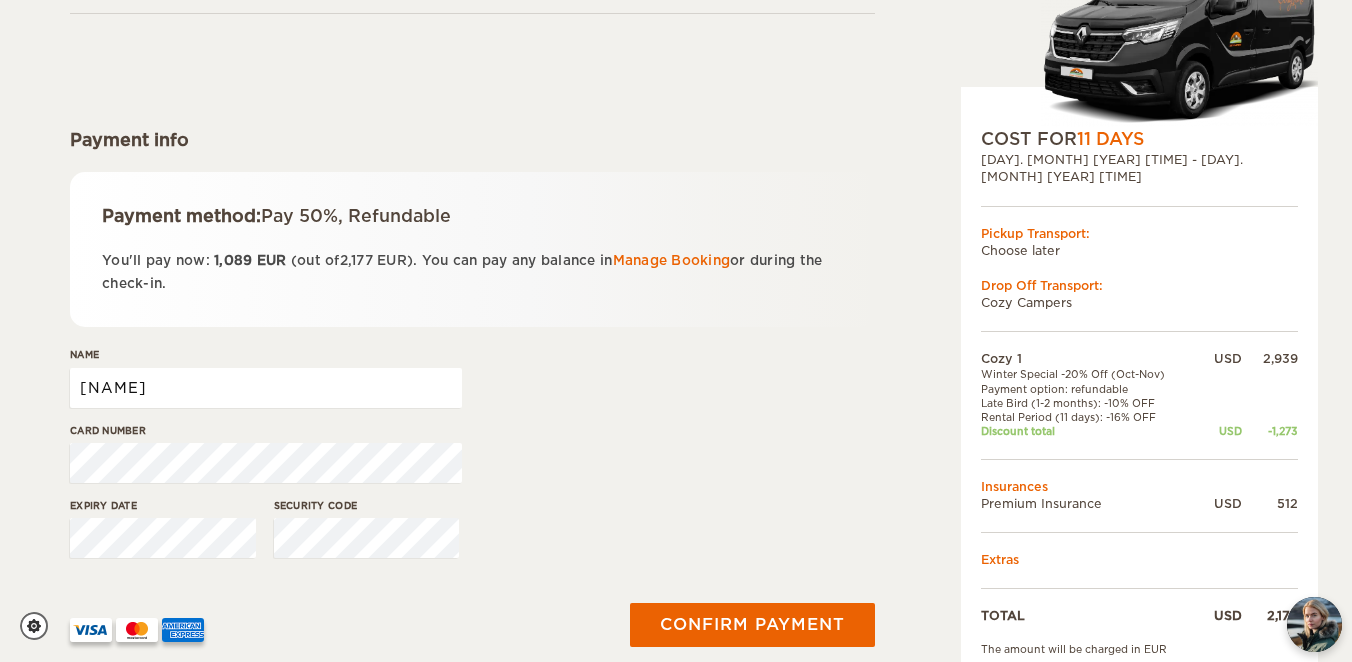 drag, startPoint x: 165, startPoint y: 388, endPoint x: 34, endPoint y: 381, distance: 131.18689 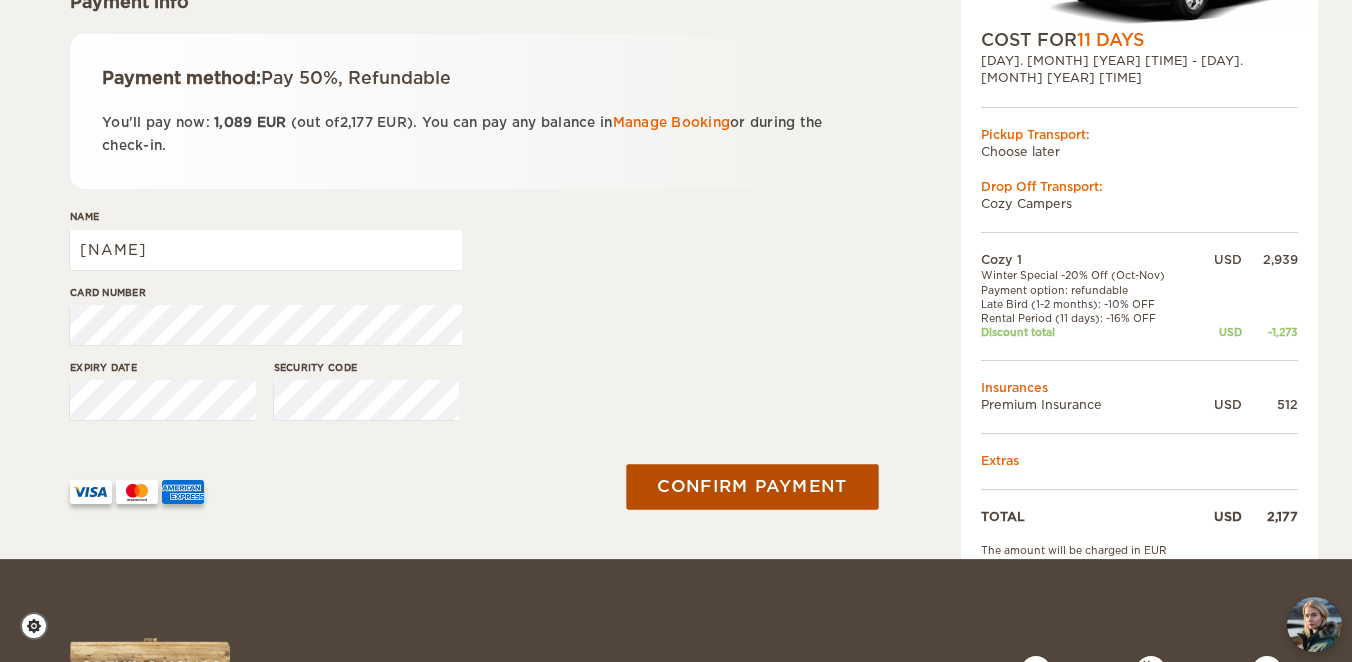 scroll, scrollTop: 324, scrollLeft: 0, axis: vertical 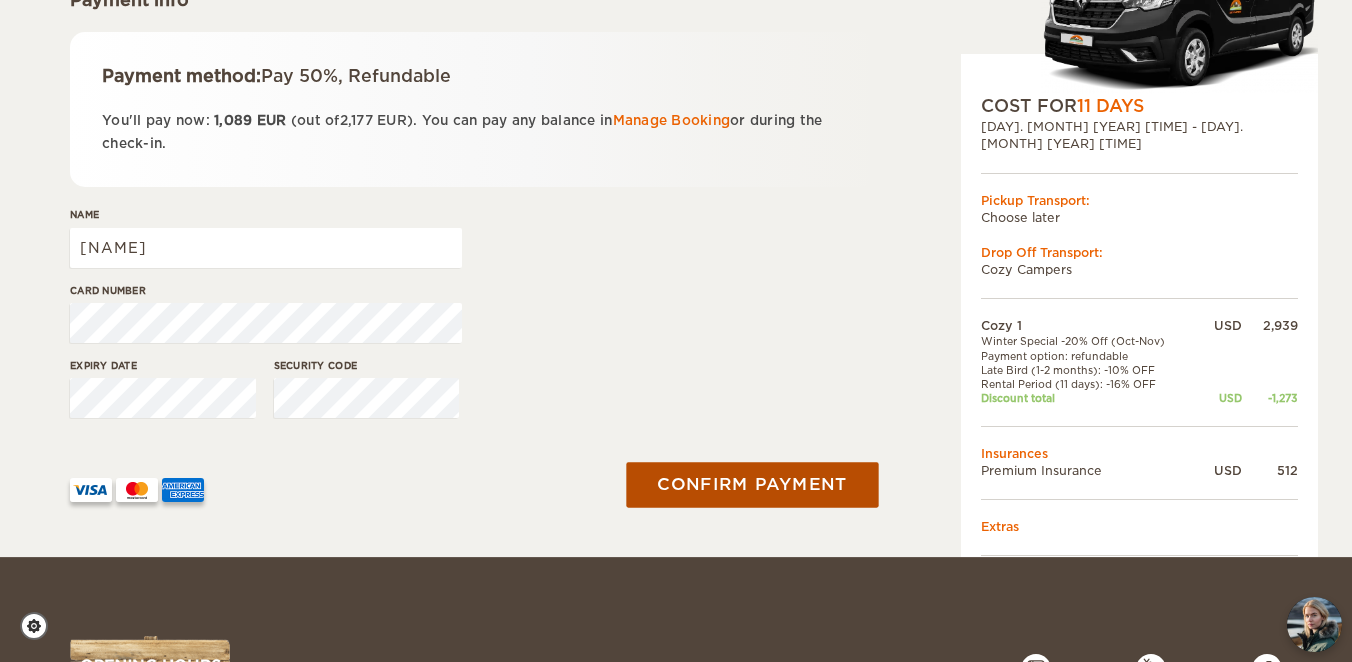click on "Confirm payment" at bounding box center [752, 485] 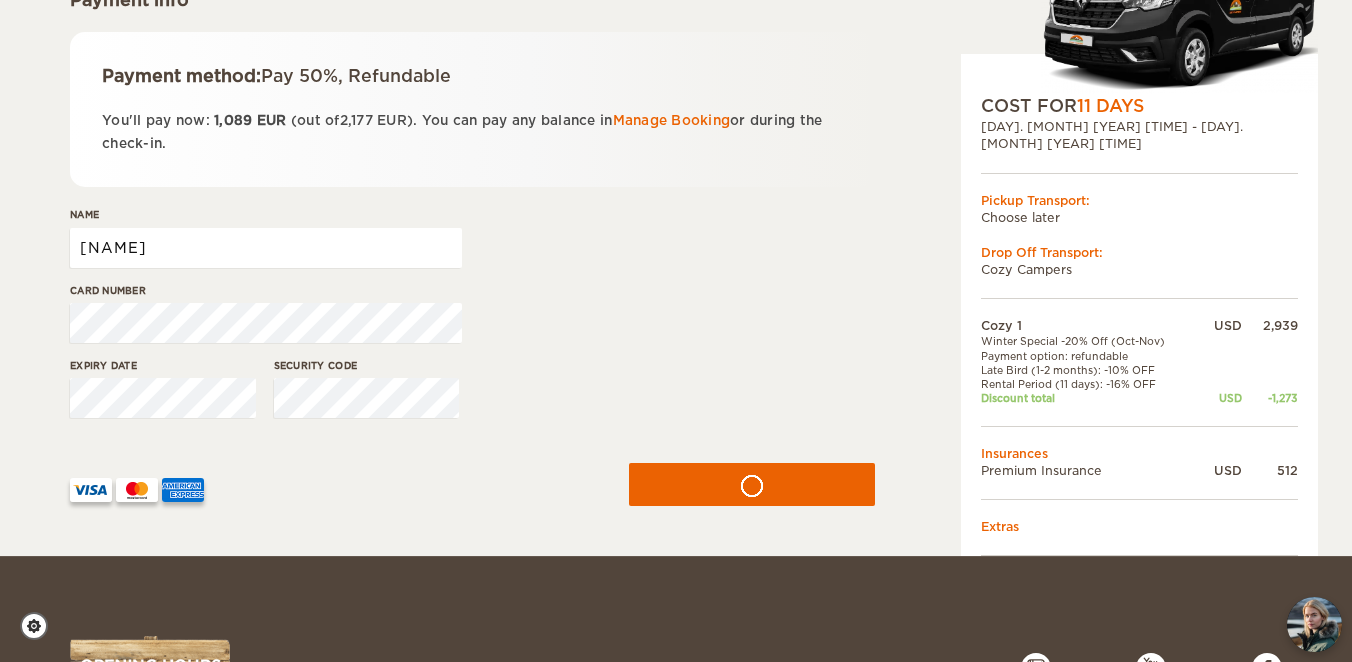 drag, startPoint x: 160, startPoint y: 241, endPoint x: 55, endPoint y: 241, distance: 105 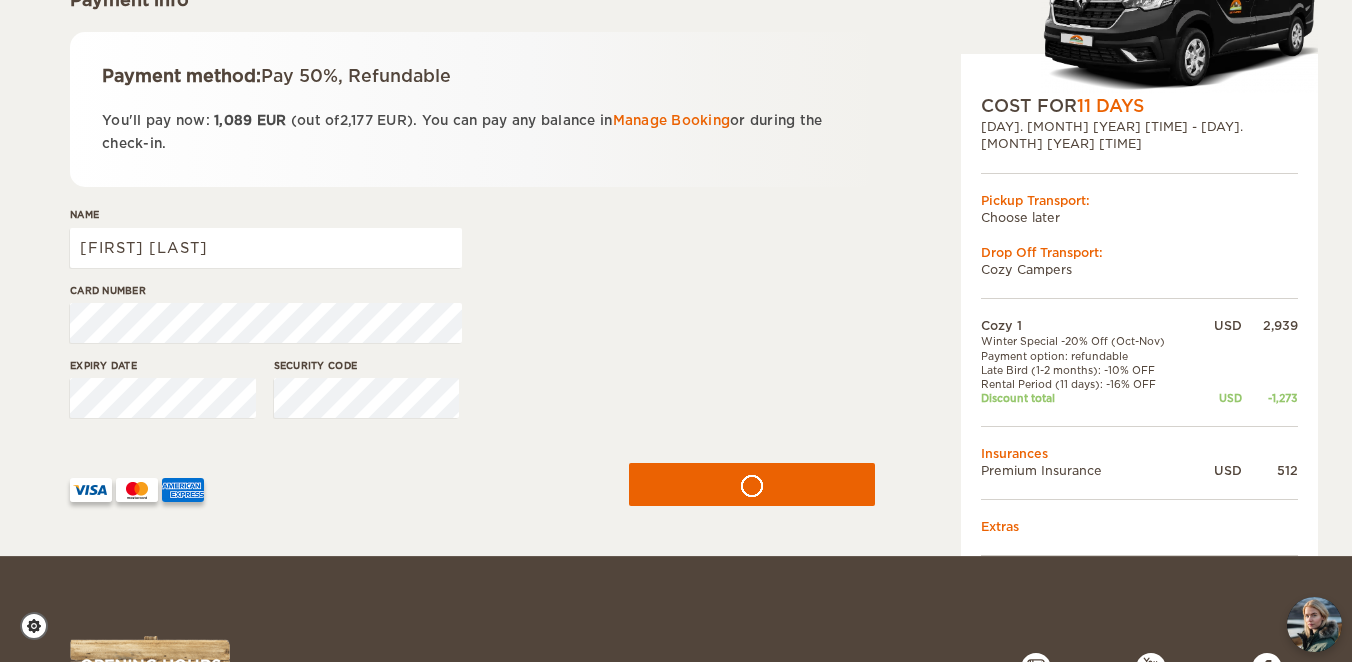click on "Name
Chih Lun Lee" at bounding box center [472, 244] 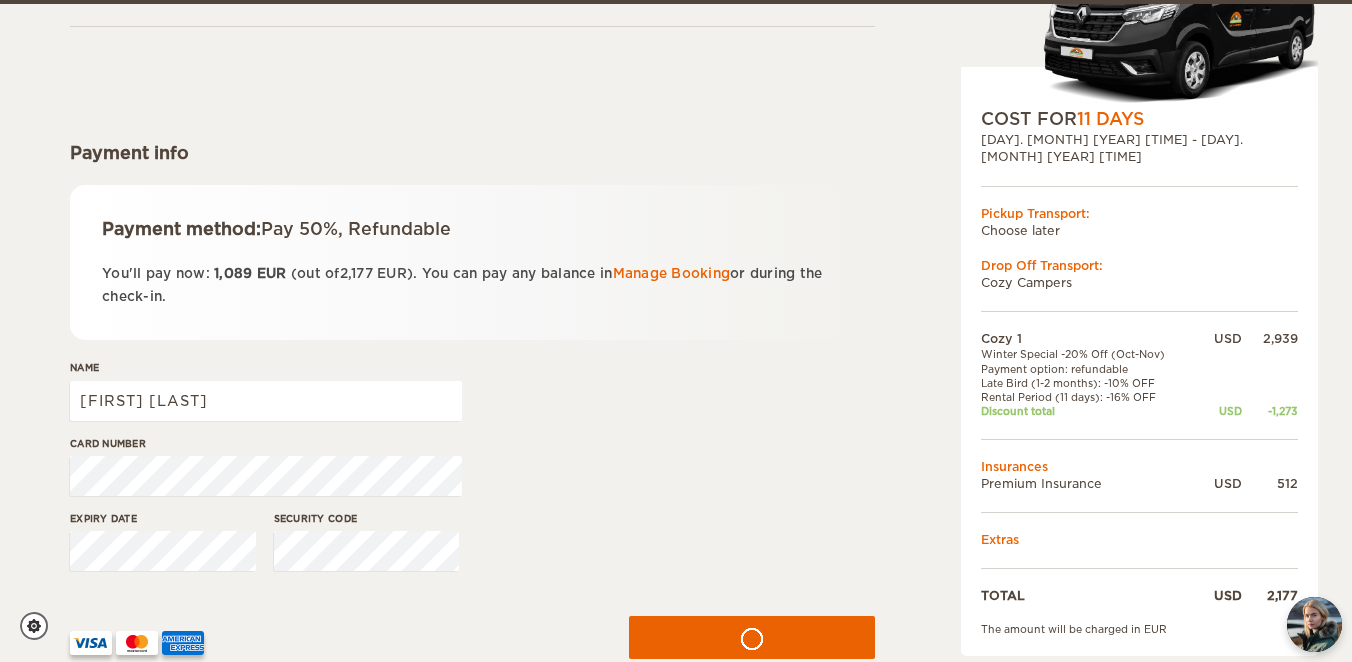 scroll, scrollTop: 175, scrollLeft: 0, axis: vertical 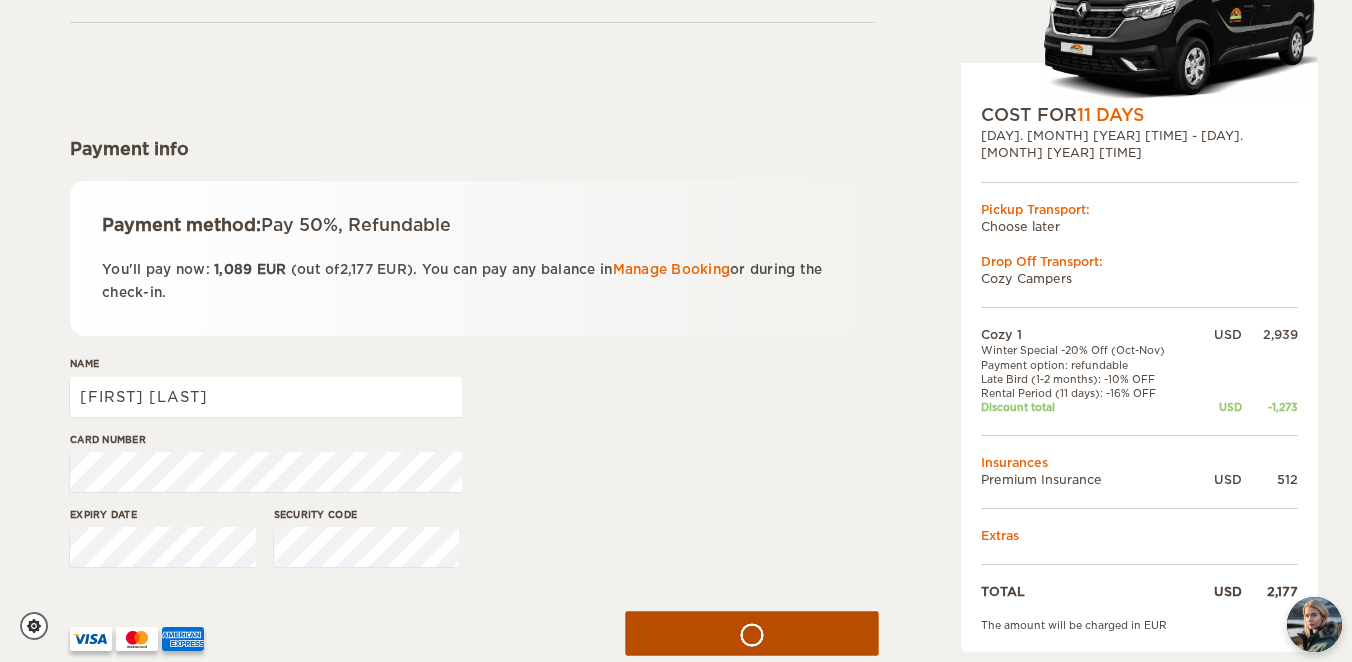 click at bounding box center [752, 634] 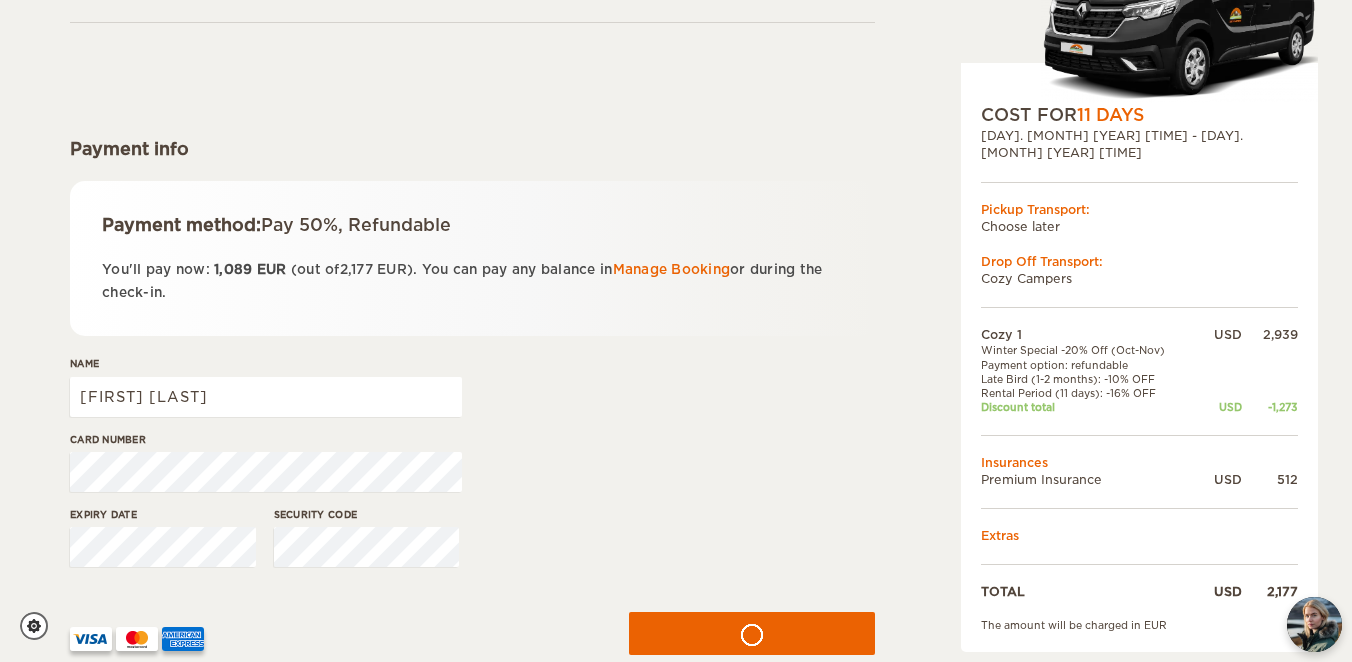 click on "Card number" at bounding box center (472, 469) 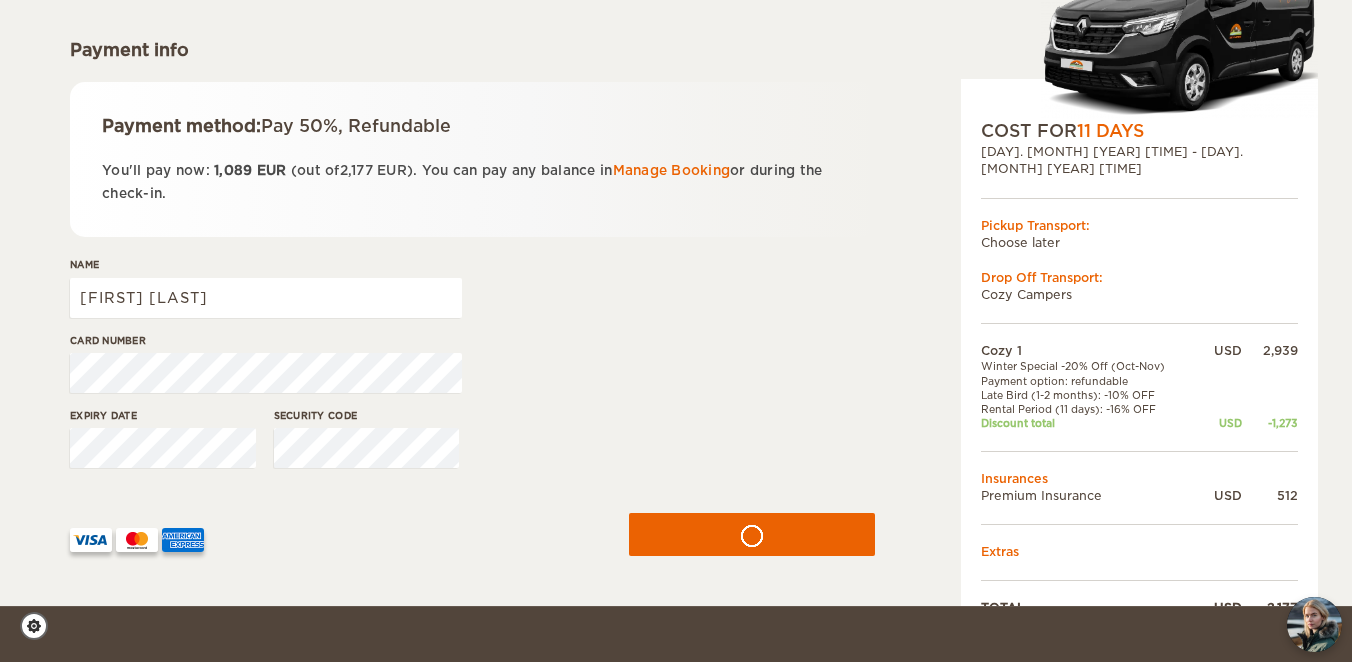 scroll, scrollTop: 318, scrollLeft: 0, axis: vertical 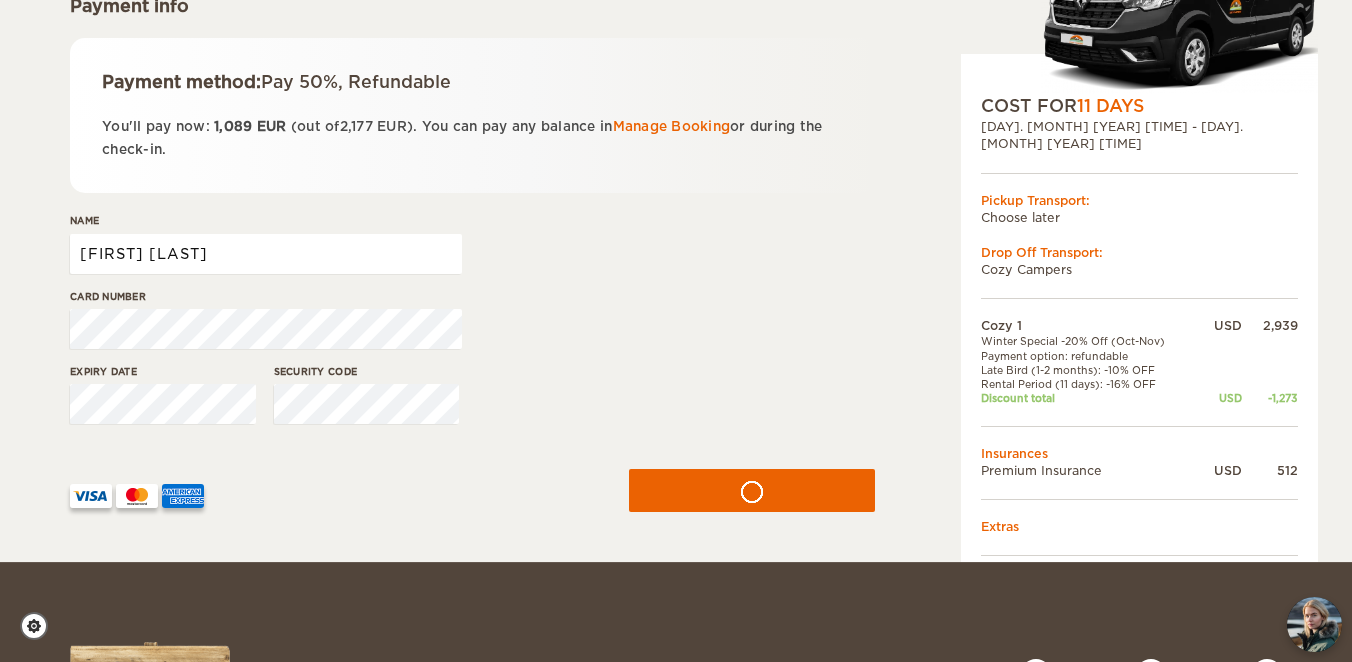 click on "Chih Lun Lee" at bounding box center (266, 254) 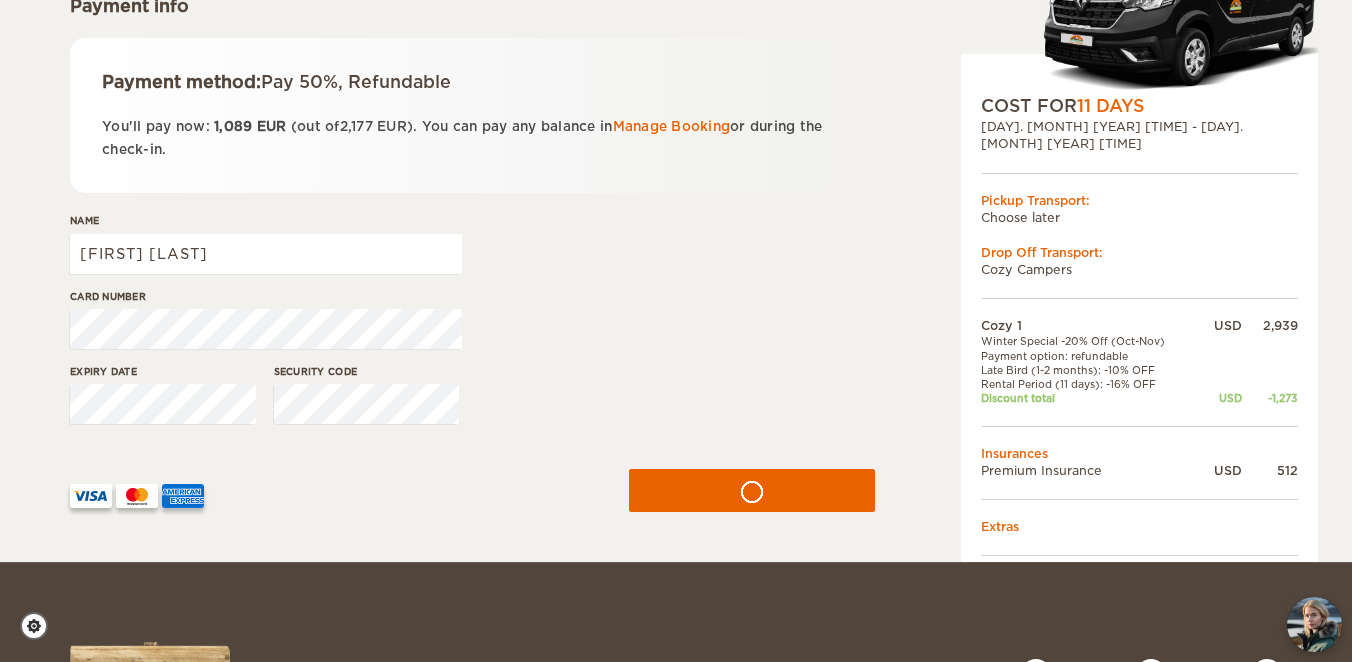 click on "Cozy 1
Expand
Collapse
Total
2,177
USD
Automatic 2x4
COST FOR  11 Days
30. Sep 2025 09:00 - 10. Oct 2025 15:00
Pickup Transport:
Choose later
Drop Off Transport:
Cozy Campers" at bounding box center [676, 122] 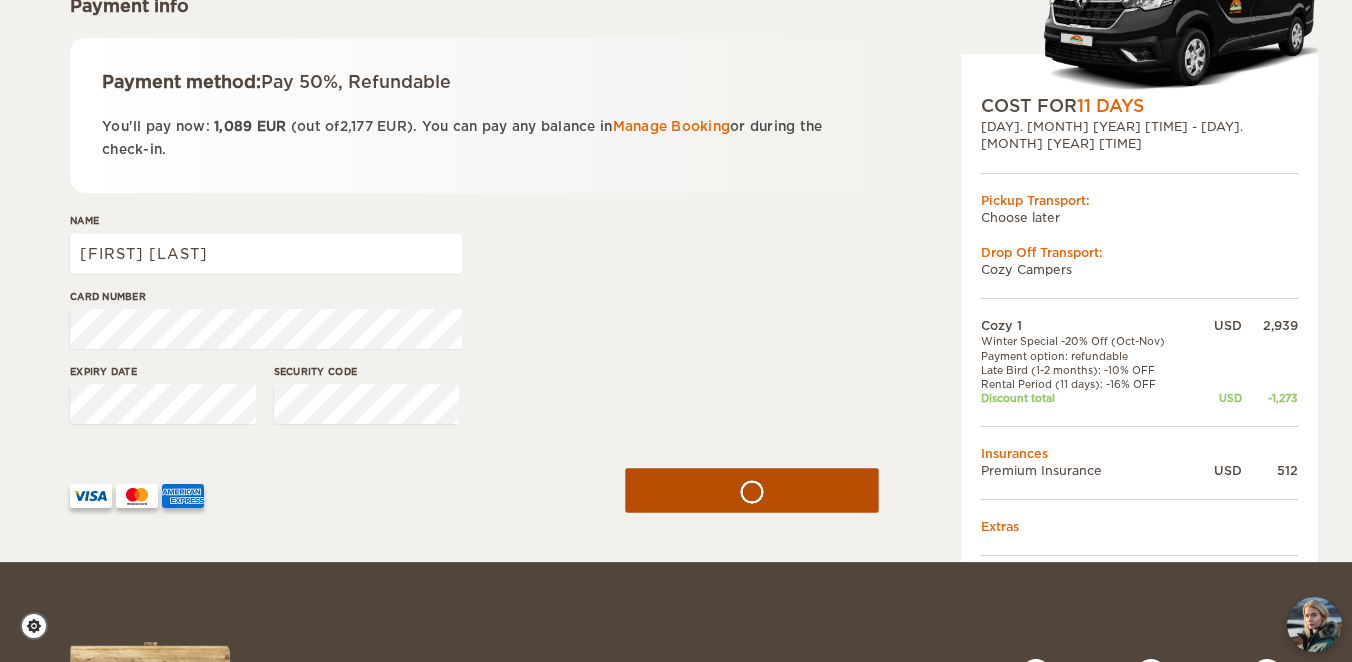 click at bounding box center [752, 491] 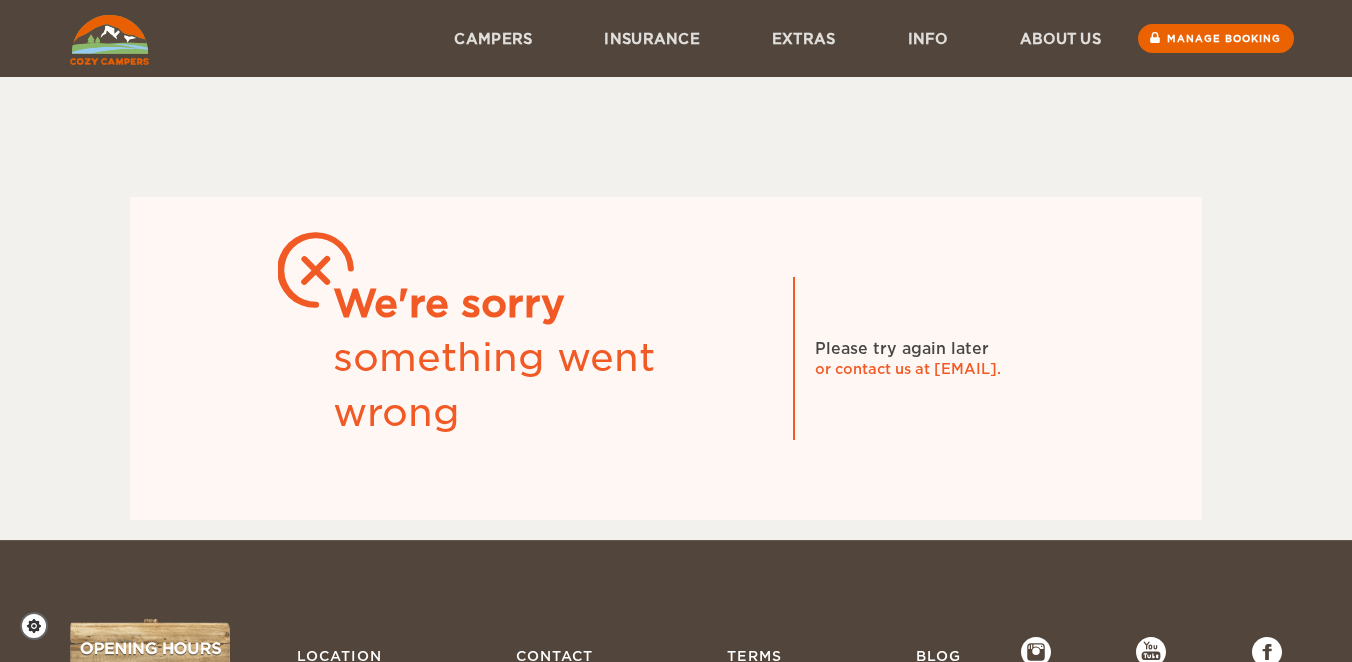 scroll, scrollTop: 0, scrollLeft: 0, axis: both 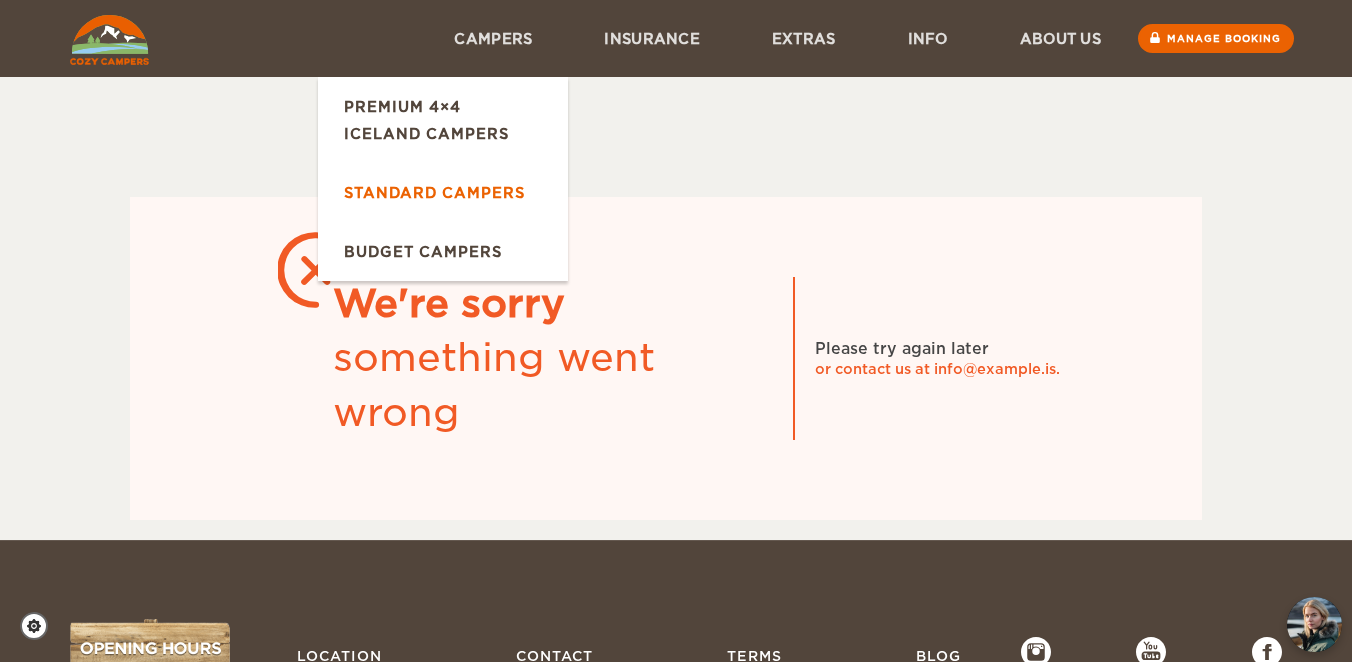 click on "Standard Campers" at bounding box center [443, 192] 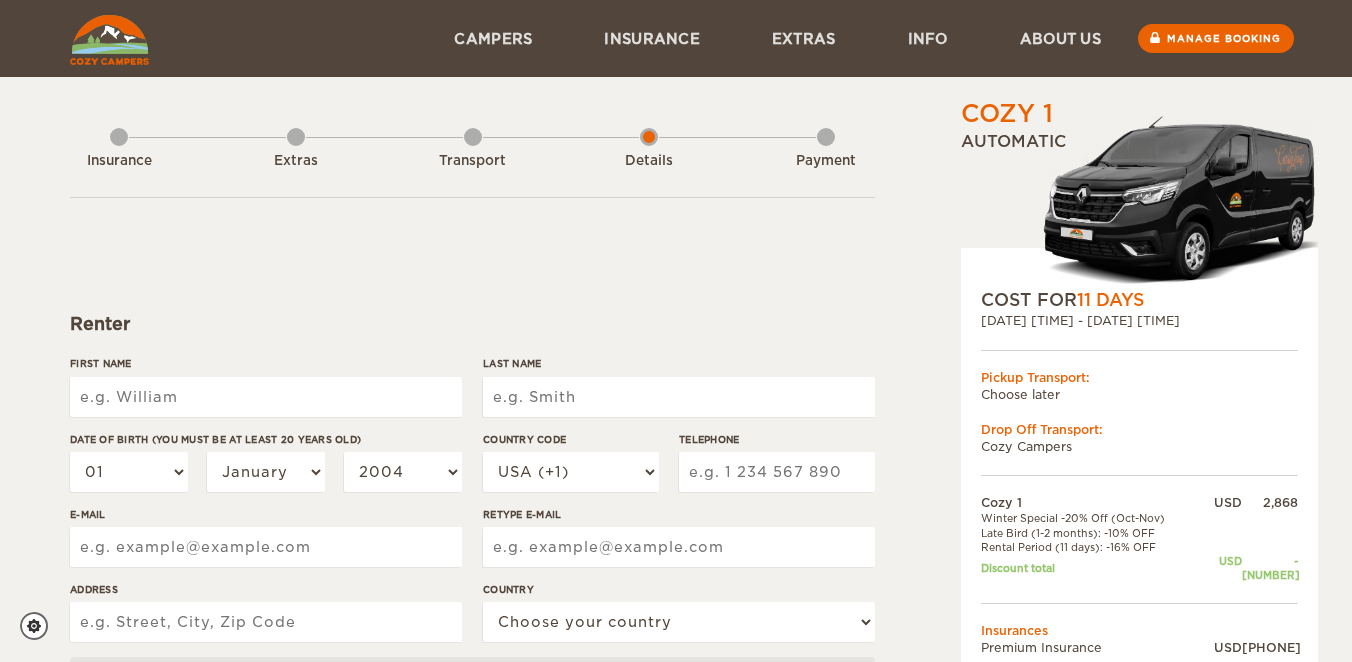 scroll, scrollTop: 0, scrollLeft: 0, axis: both 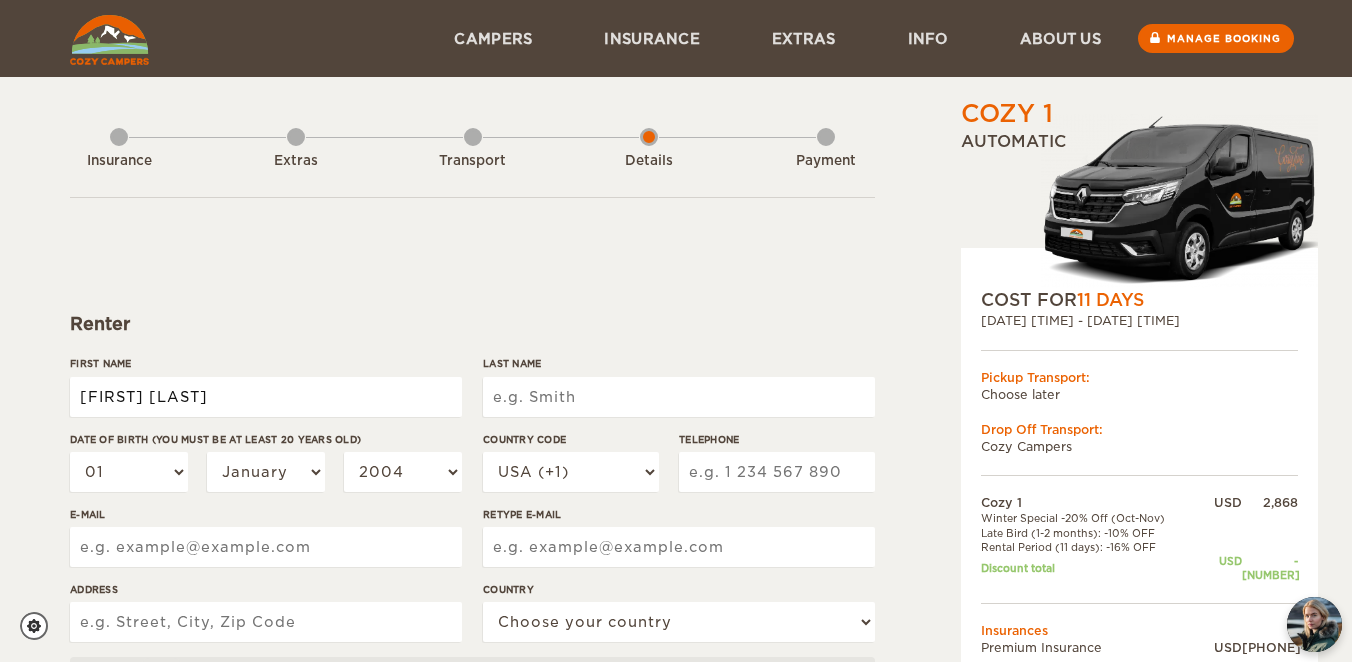 type on "Tori Lee" 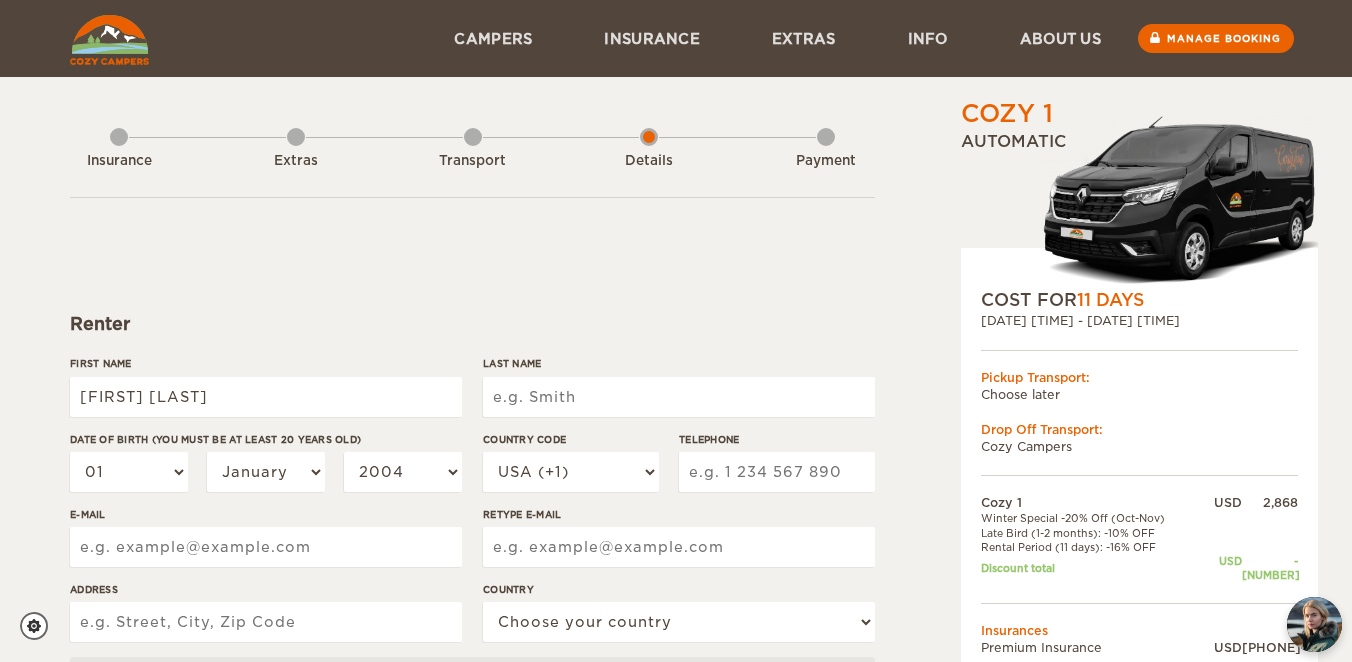 type on "Tori Lee" 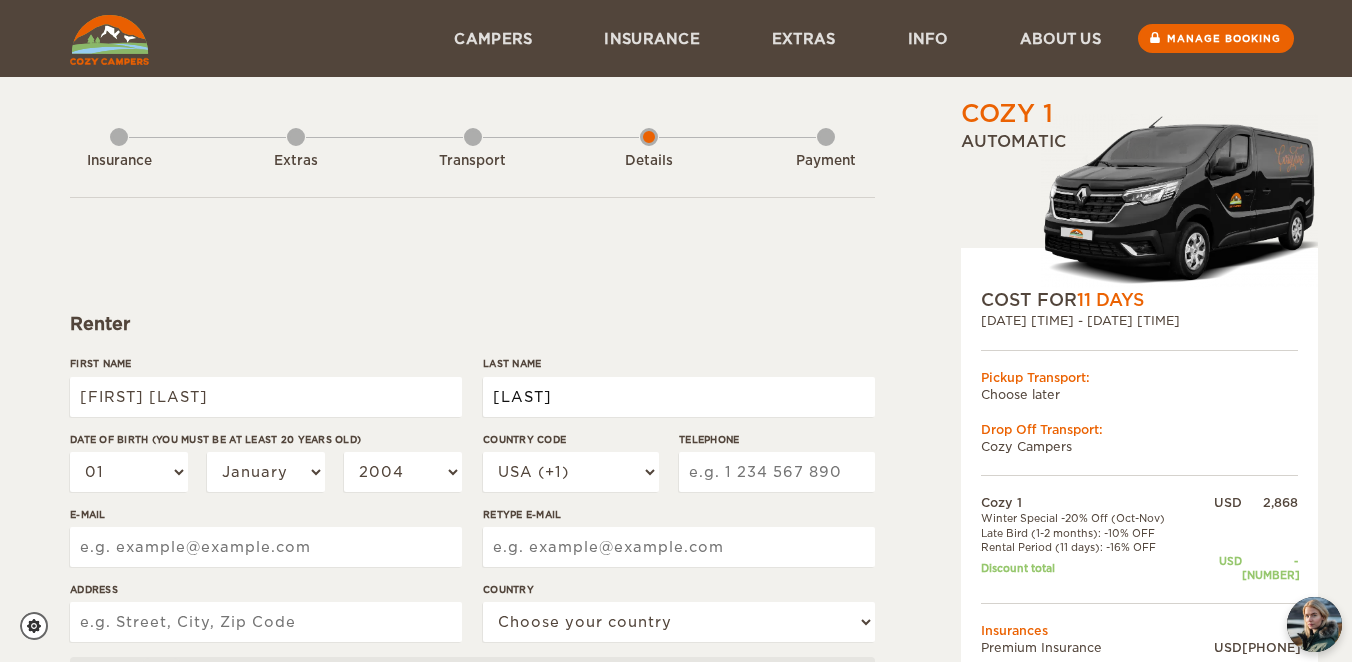 type on "Lee" 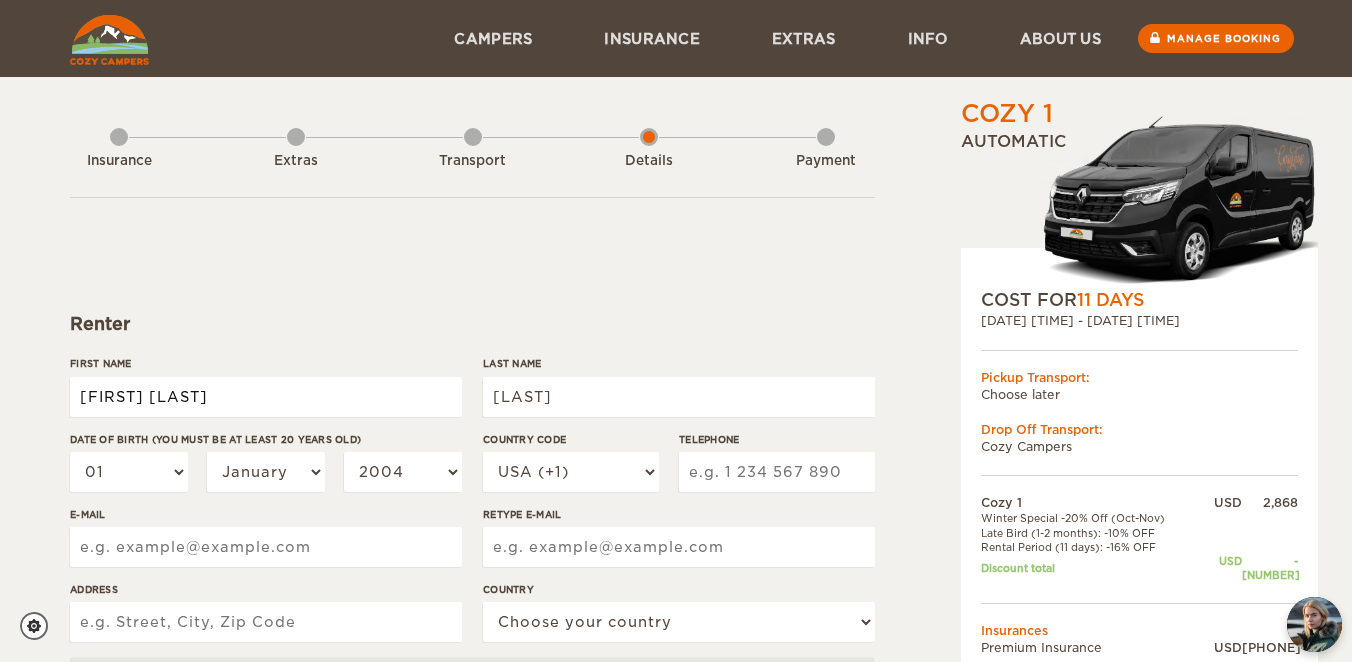type on "Lee" 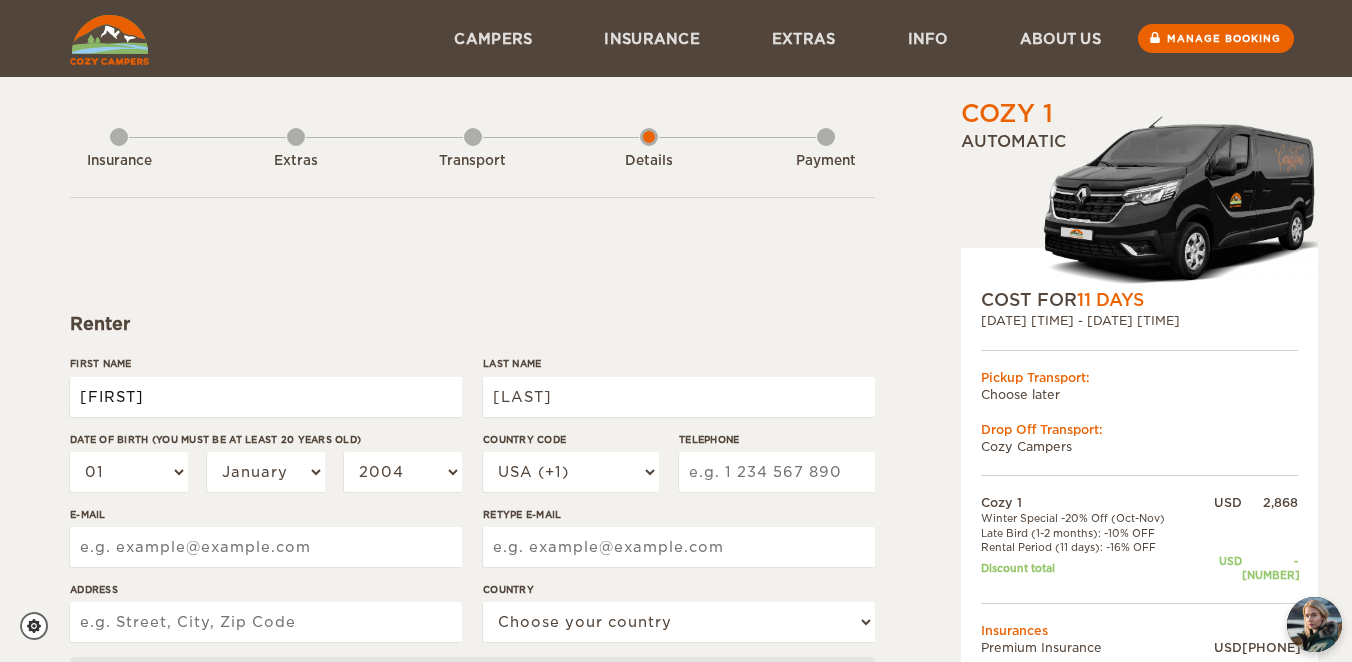 type on "[FIRST]" 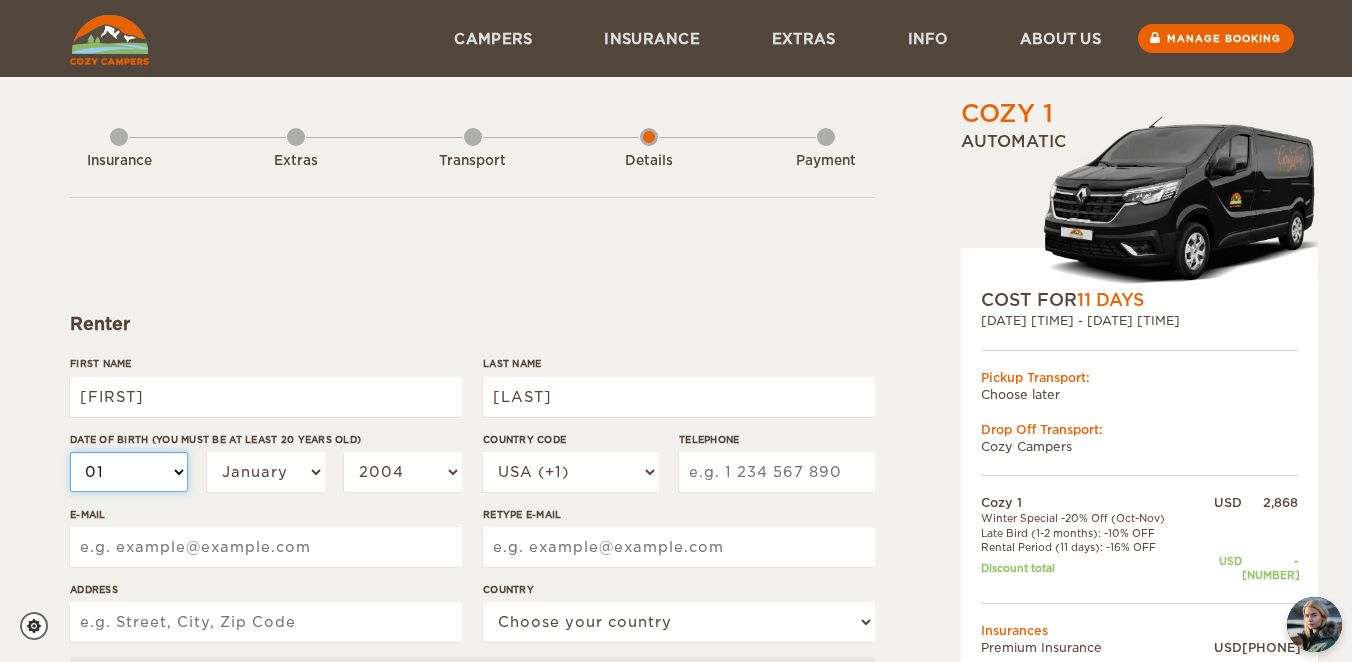type on "[FIRST]" 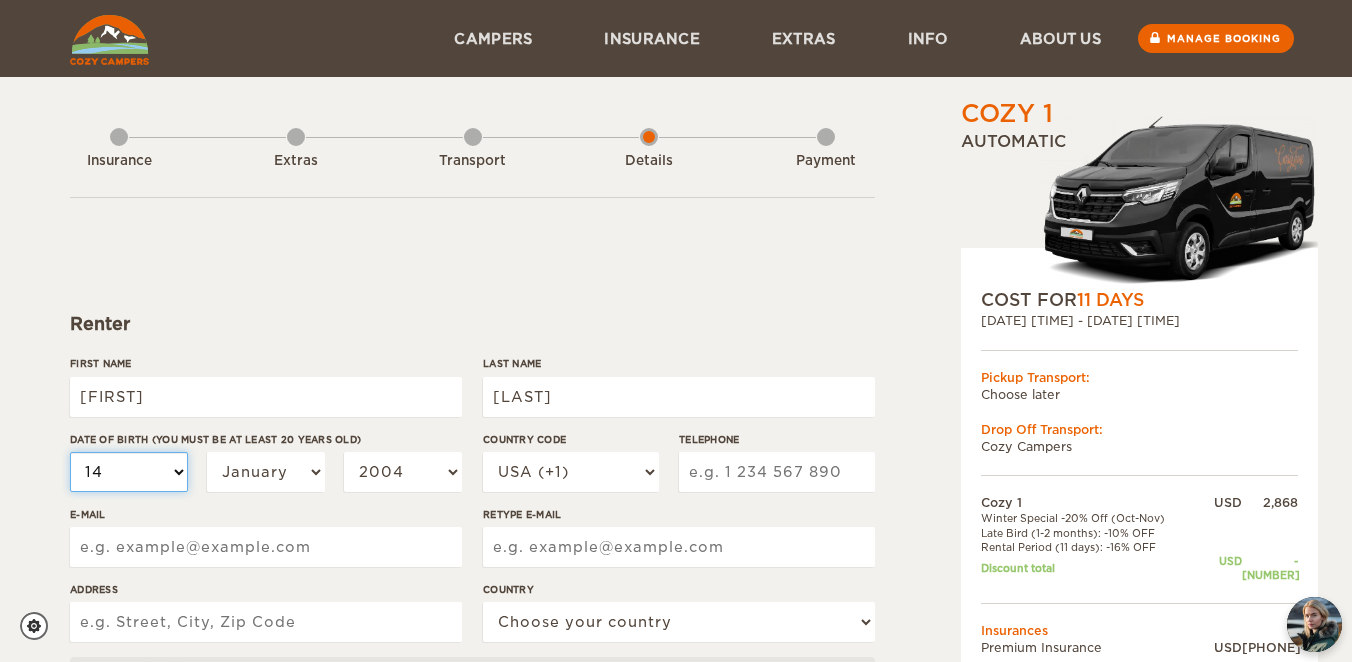 select on "14" 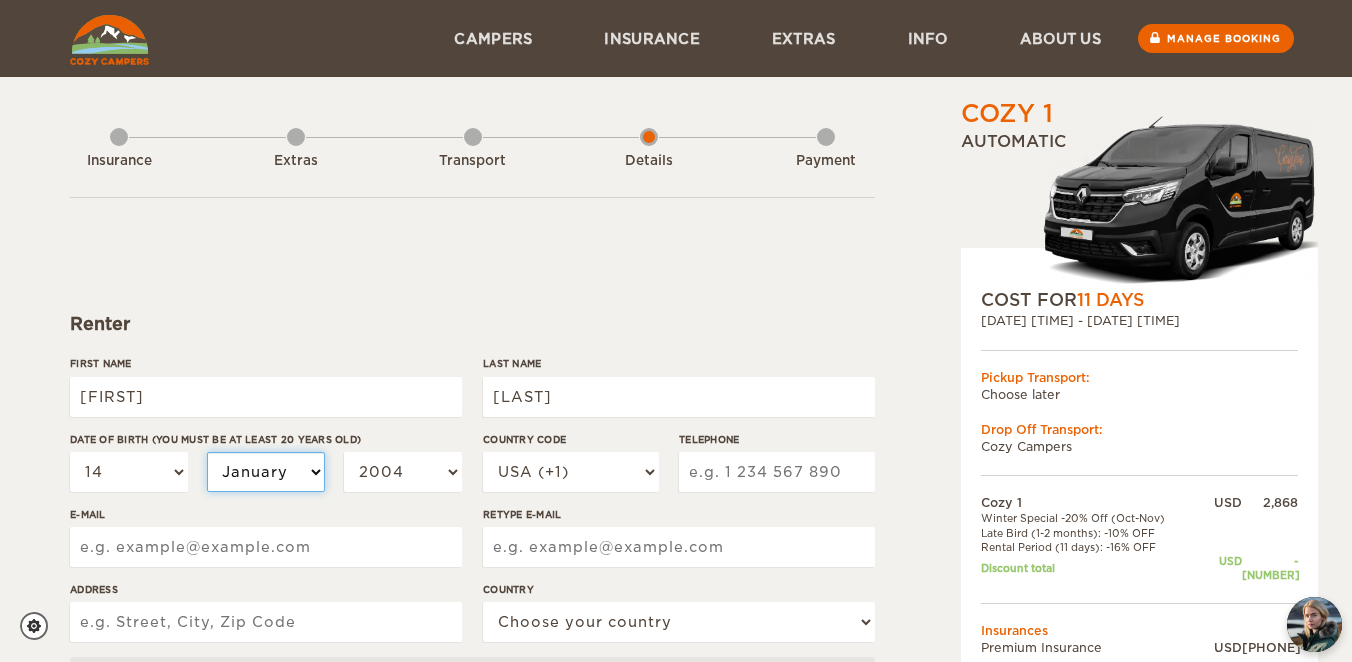 select on "05" 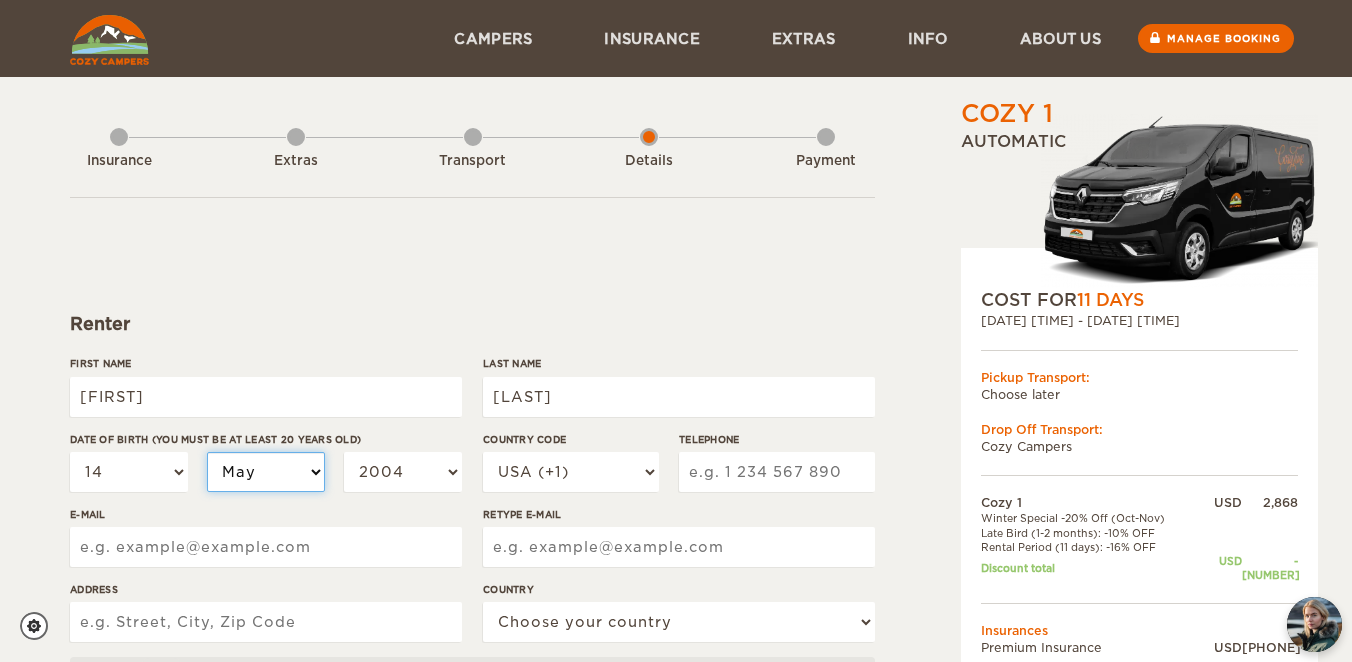 select on "05" 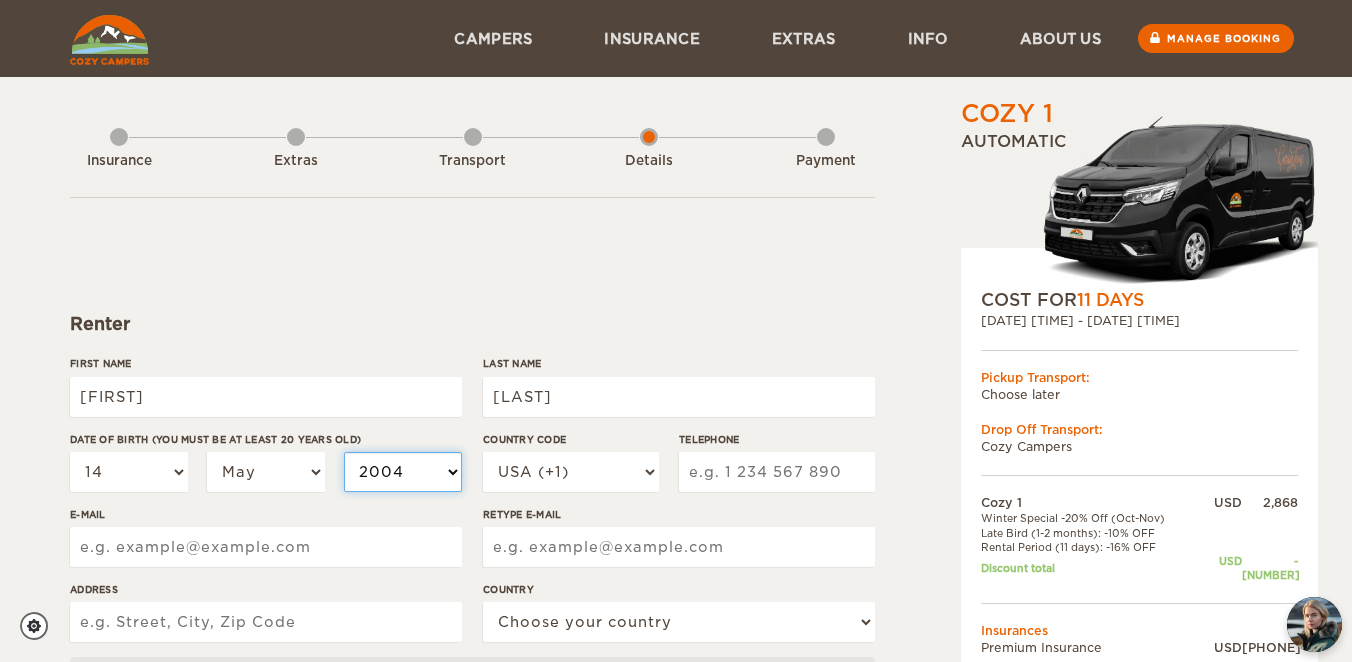 select on "1968" 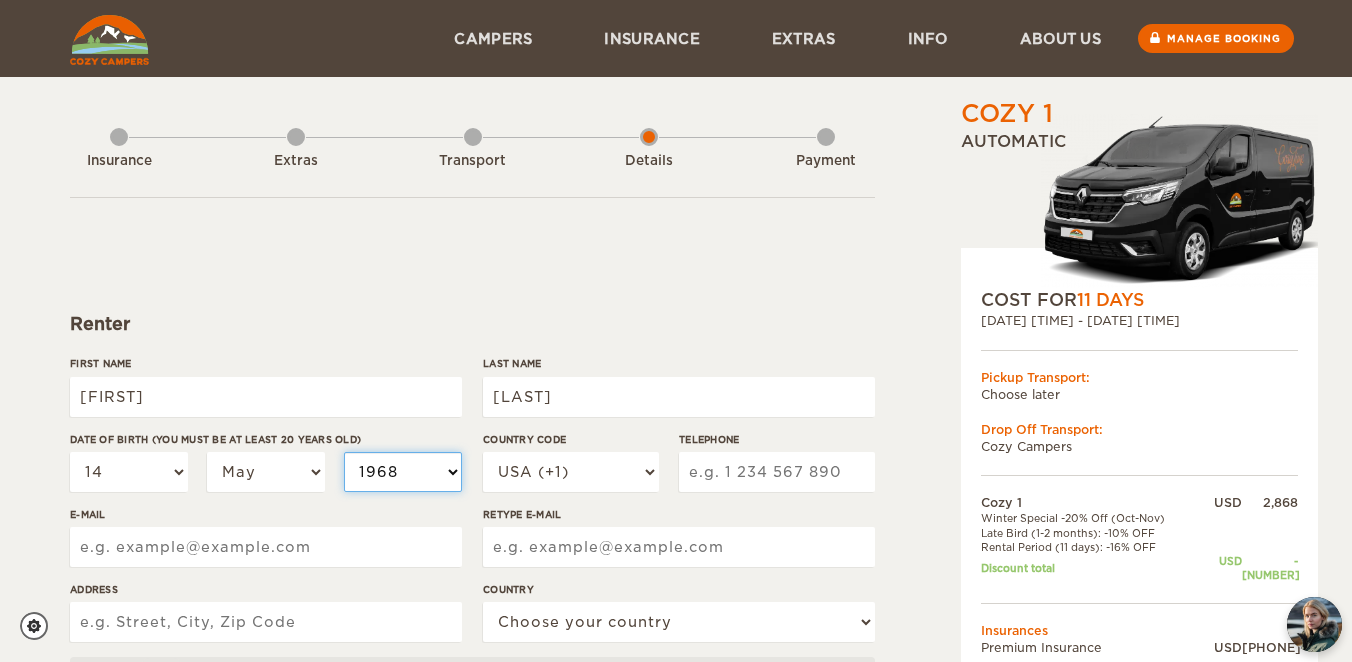 select on "1968" 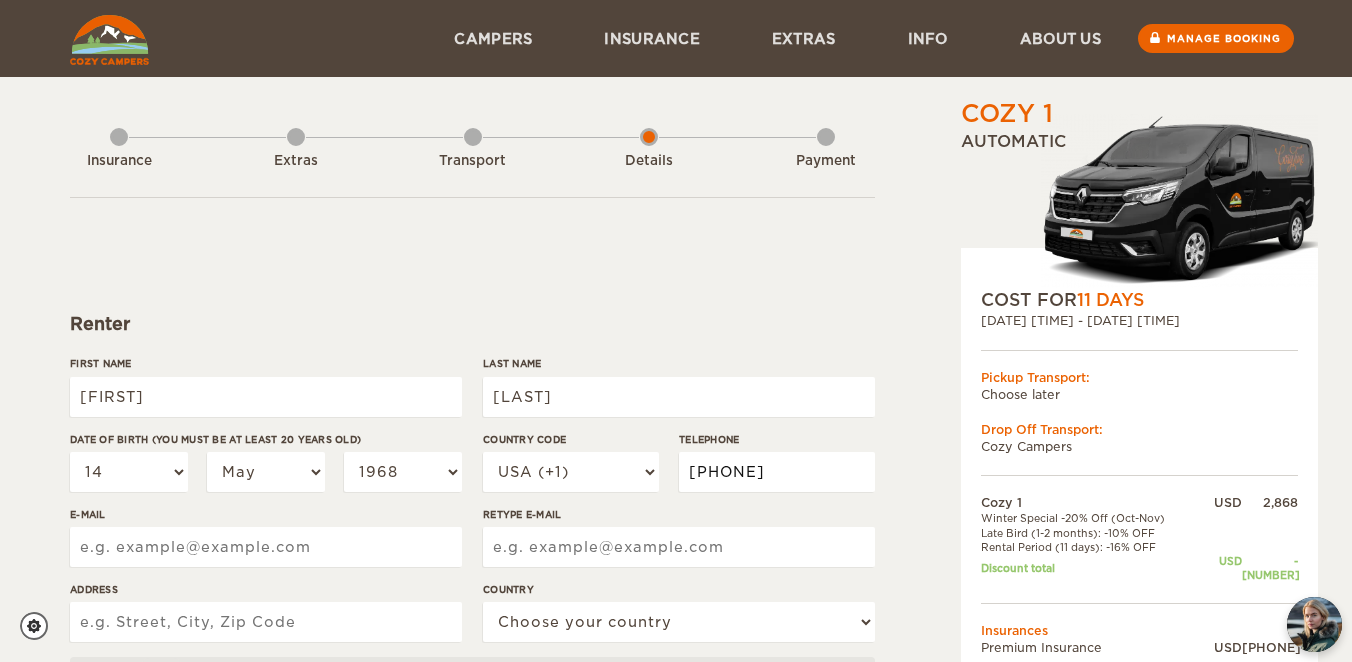 type on "[PHONE]" 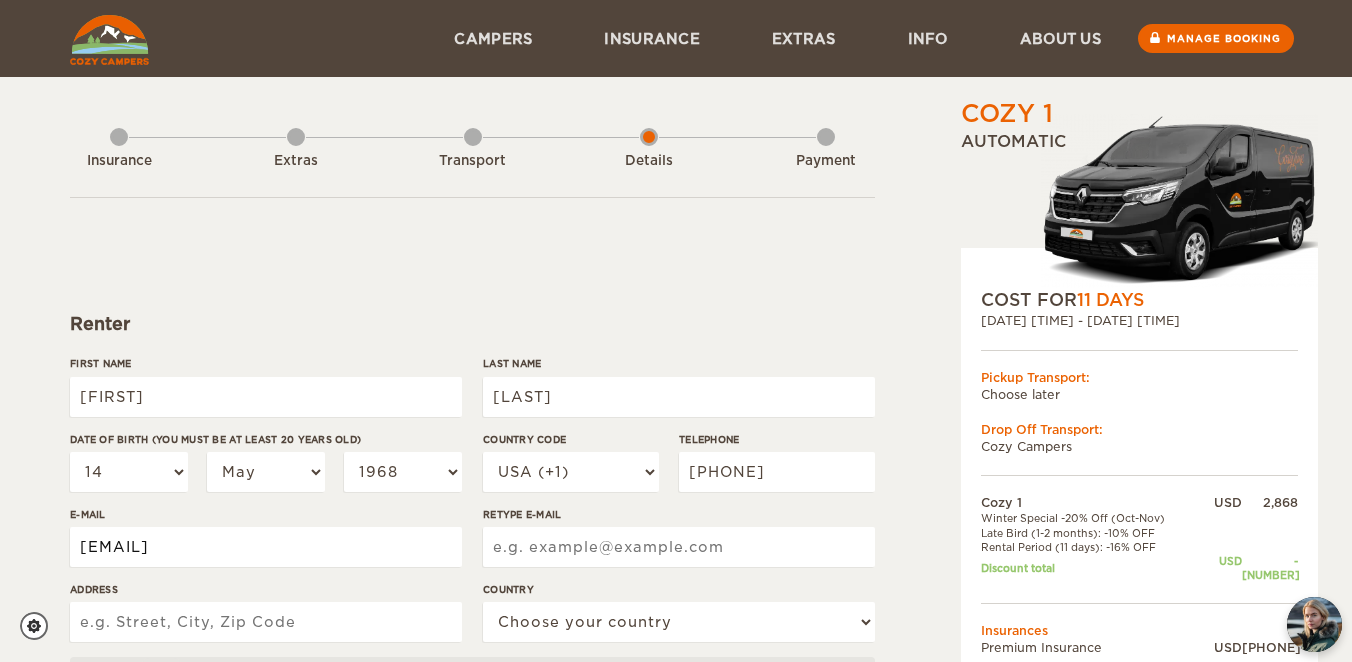 type on "[EMAIL]" 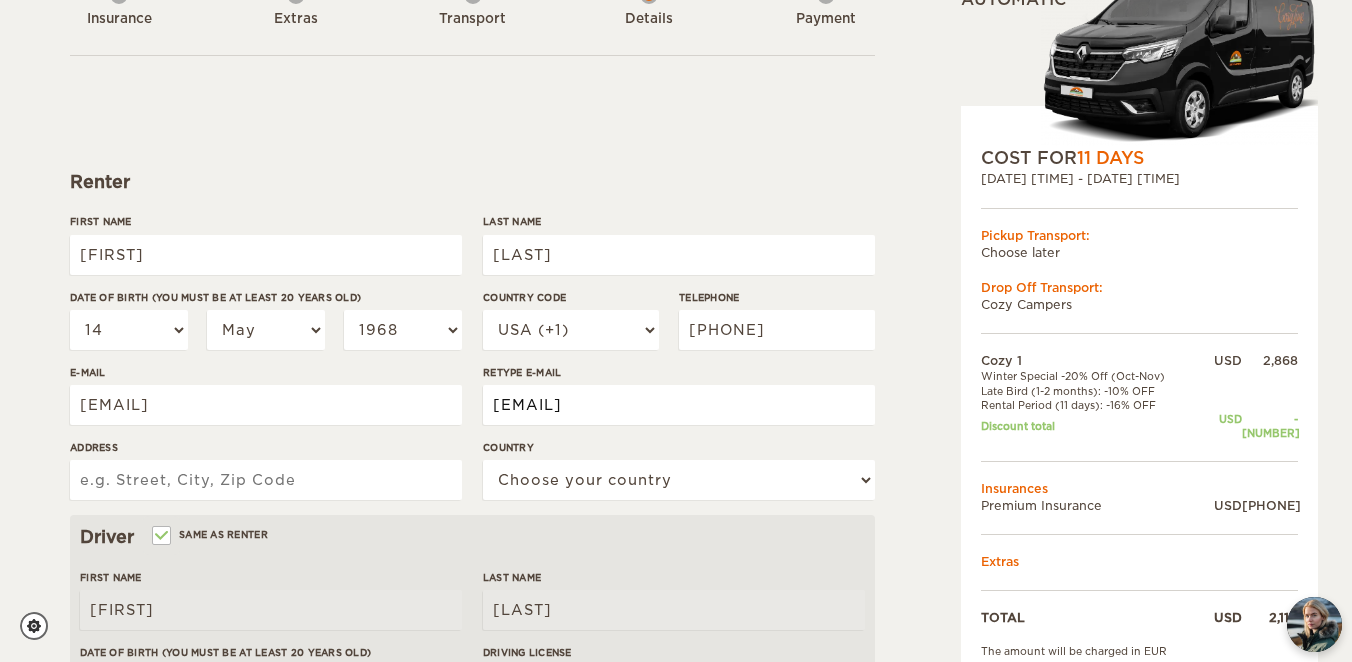scroll, scrollTop: 146, scrollLeft: 0, axis: vertical 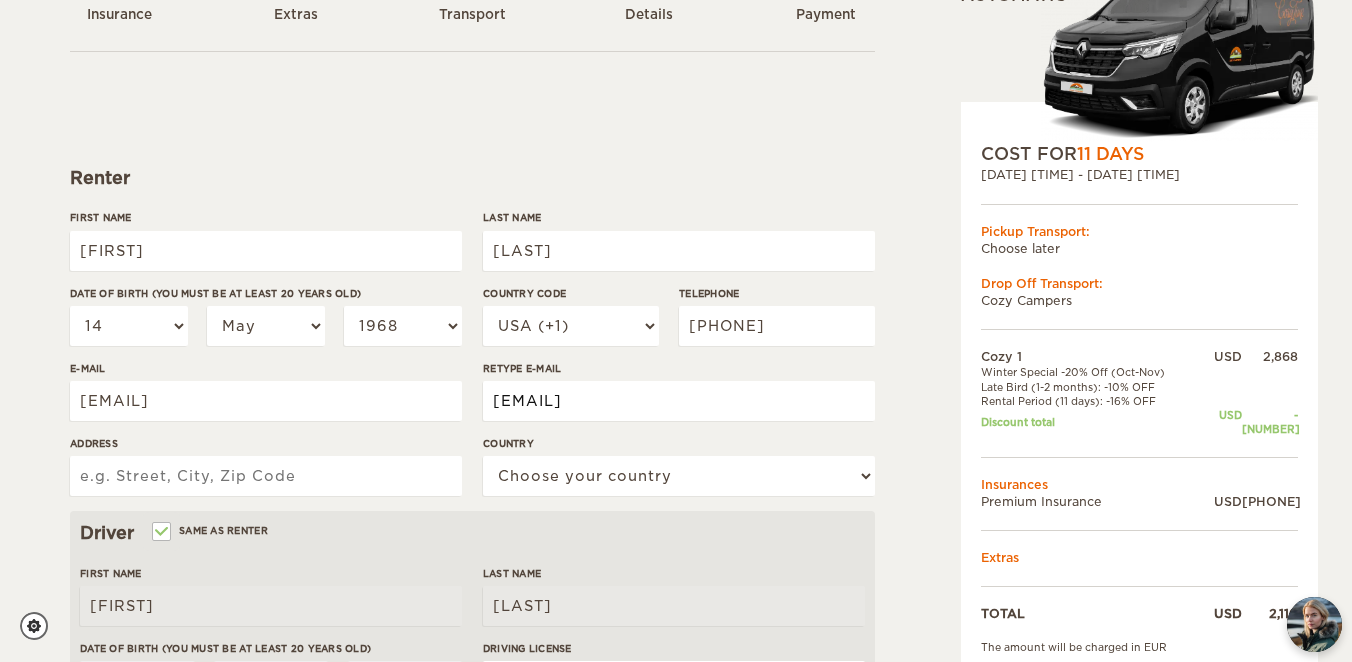 type on "[EMAIL]" 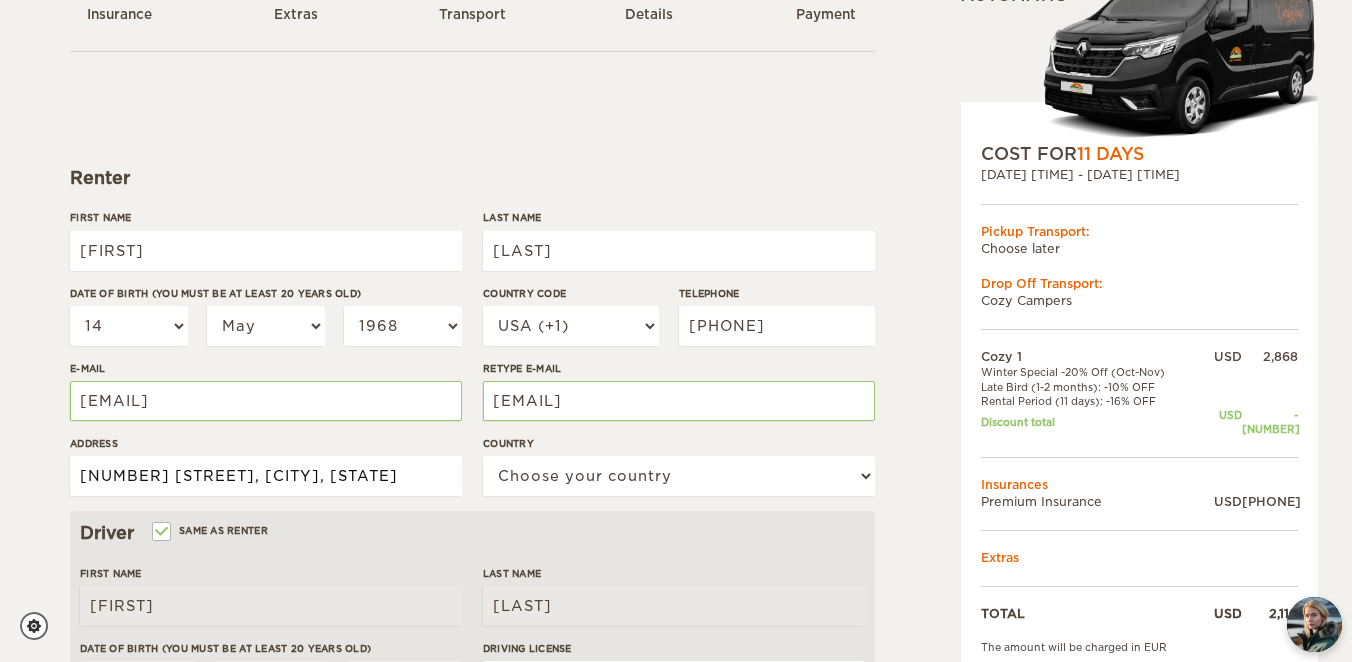 type on "9723 w 83rd Ave, Avarda, CO" 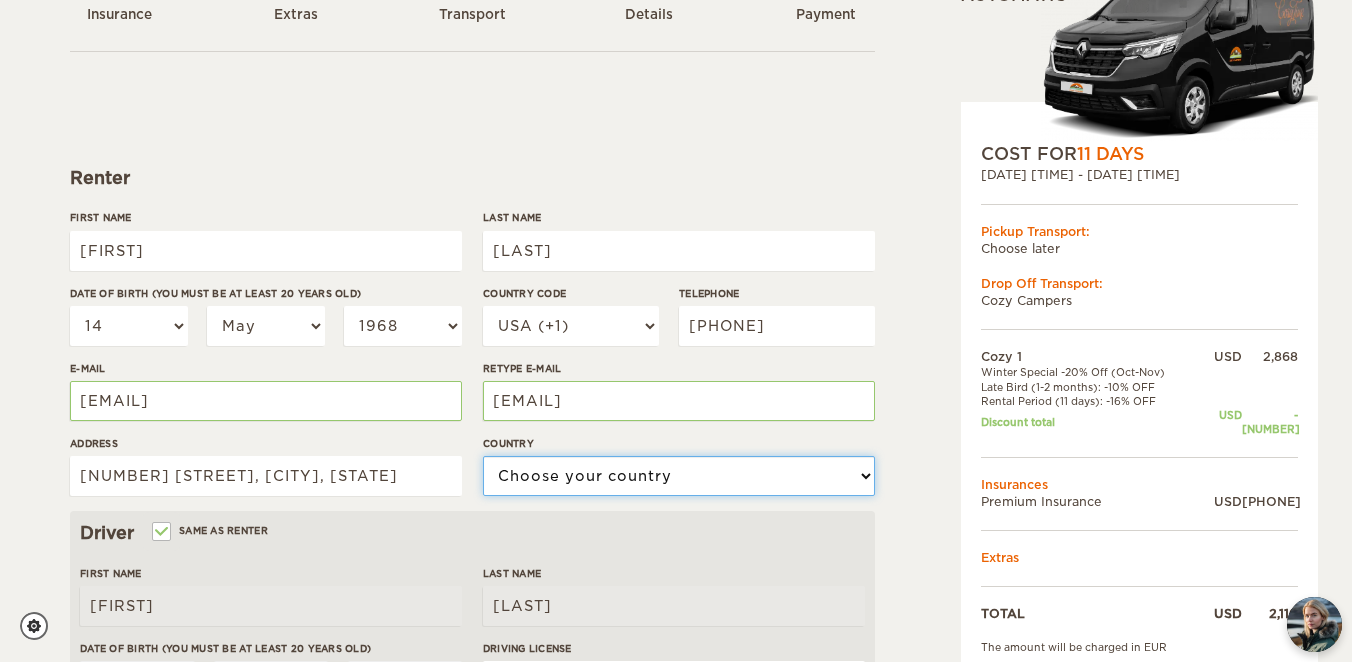 select on "222" 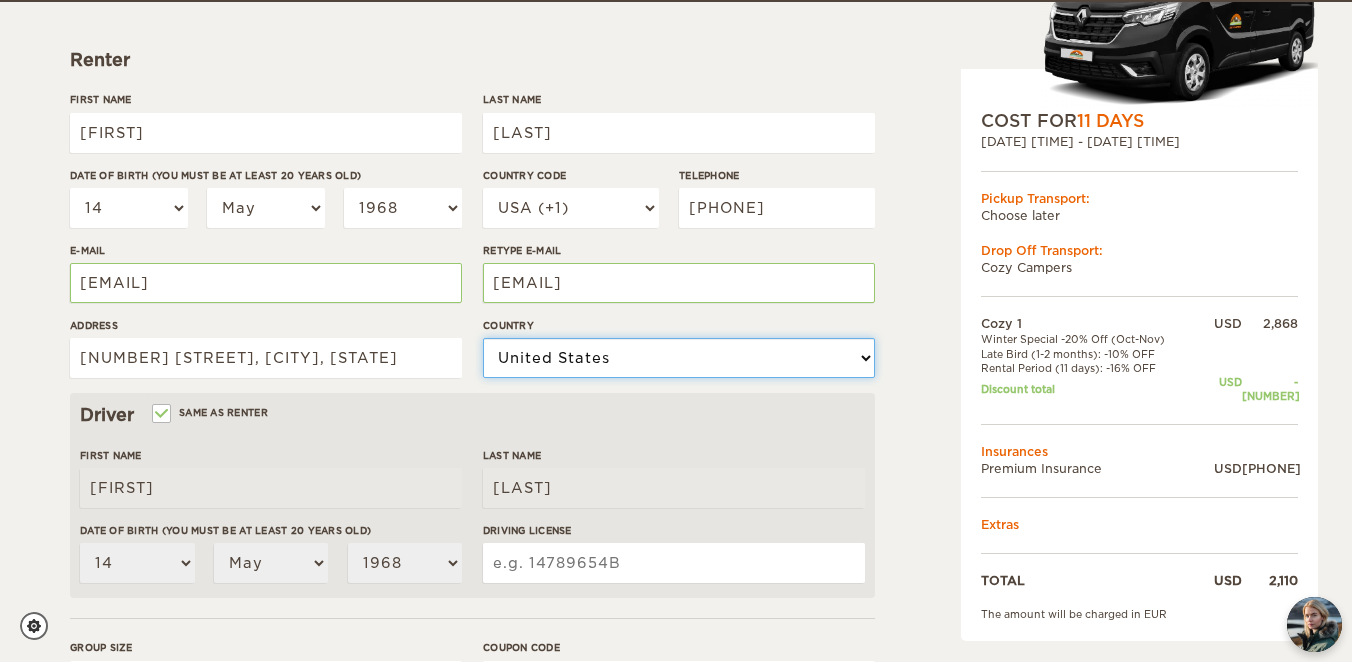 scroll, scrollTop: 240, scrollLeft: 0, axis: vertical 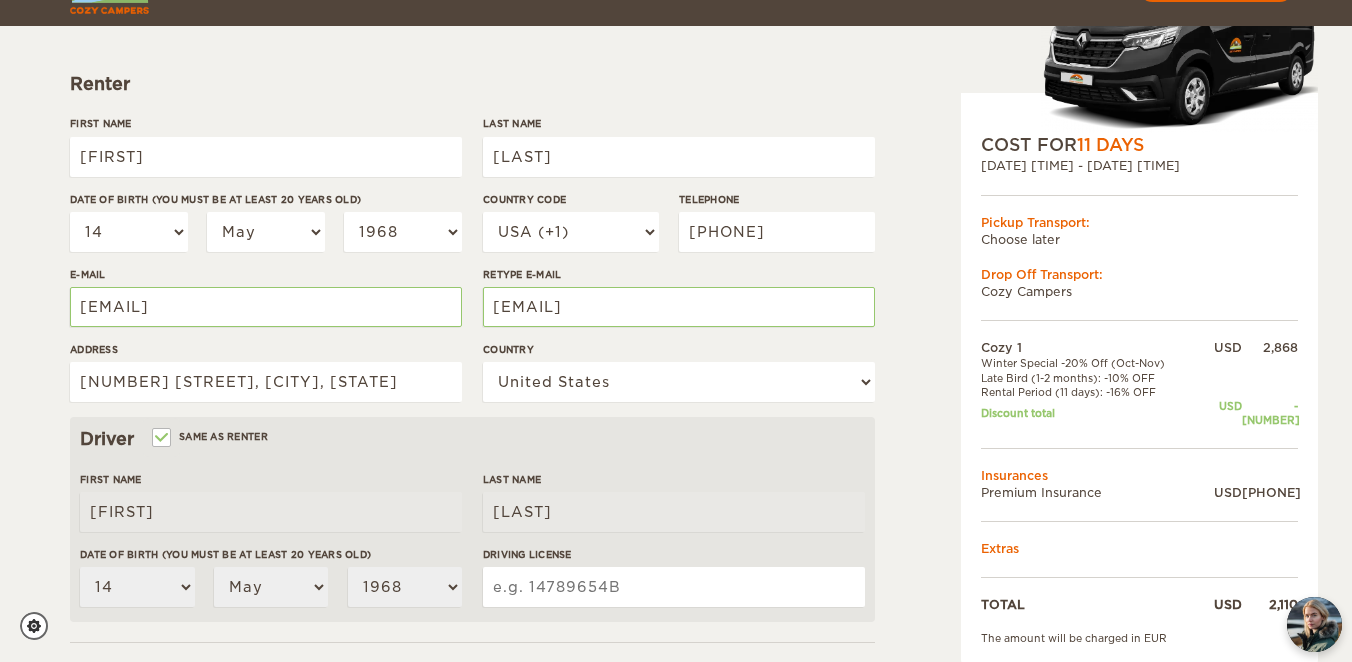 click on "Same as renter" at bounding box center (160, 439) 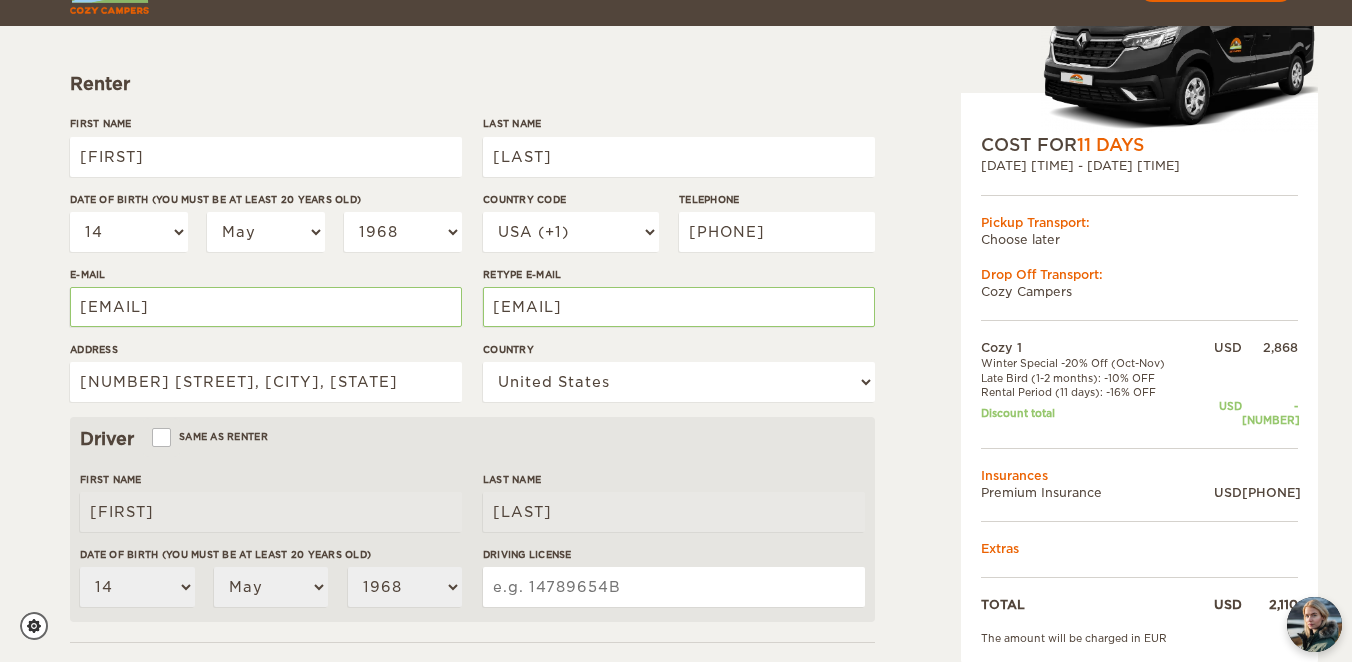 type 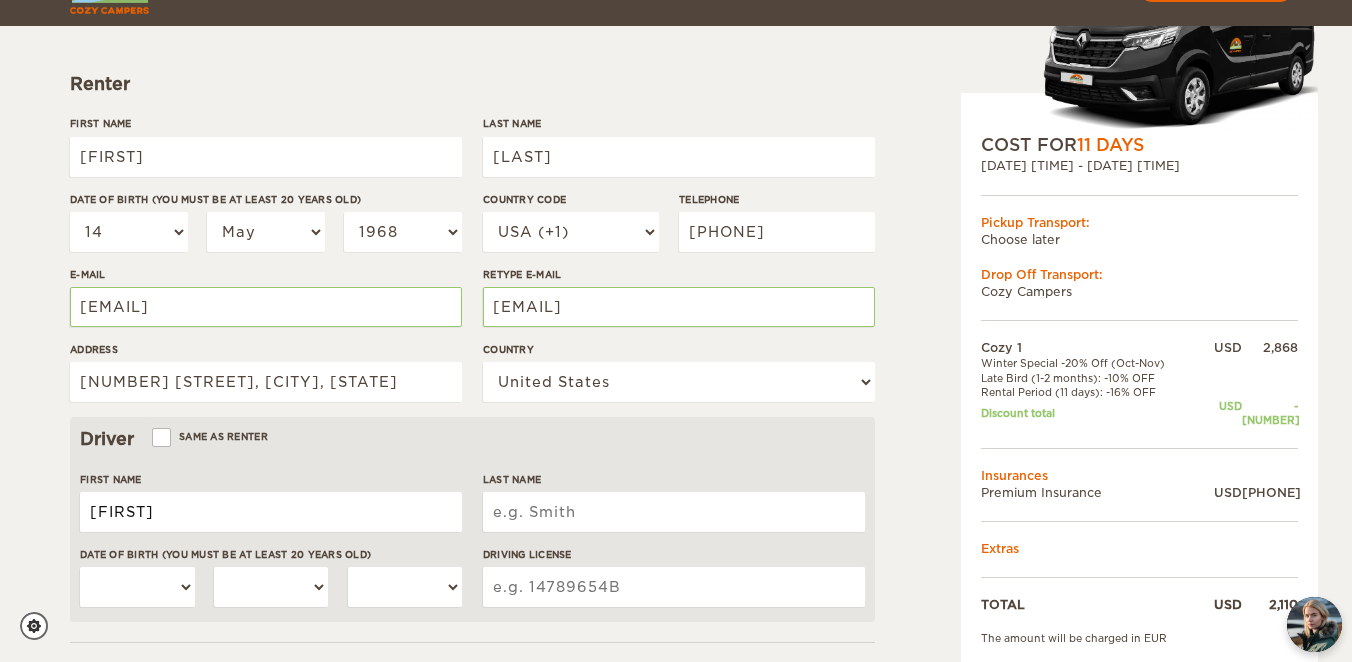 type on "[FIRST]" 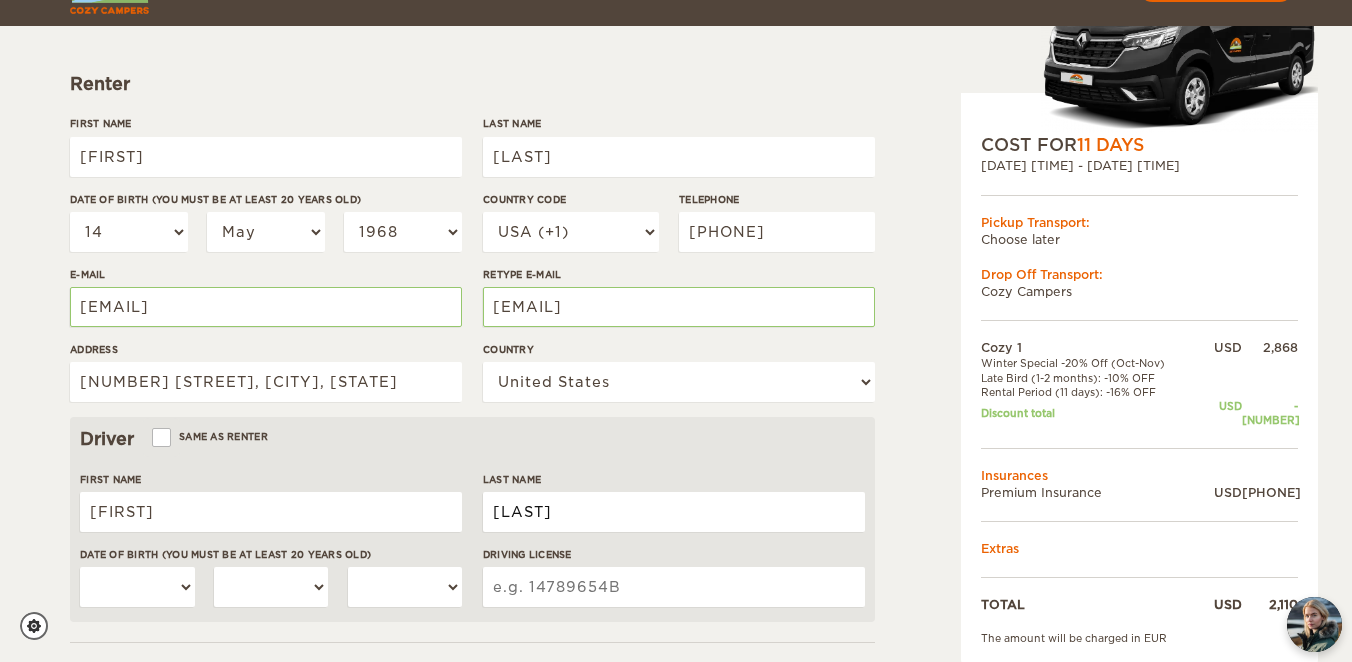 type on "[LAST]" 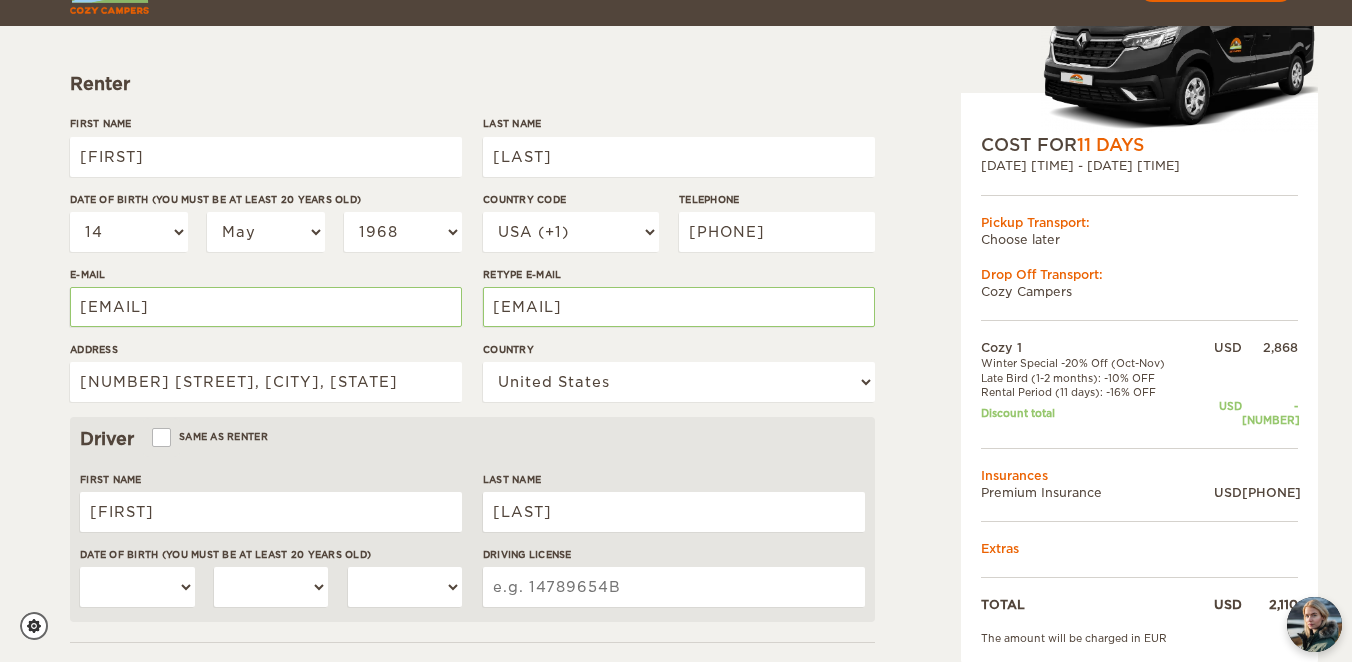 click on "Driving License" at bounding box center (674, 587) 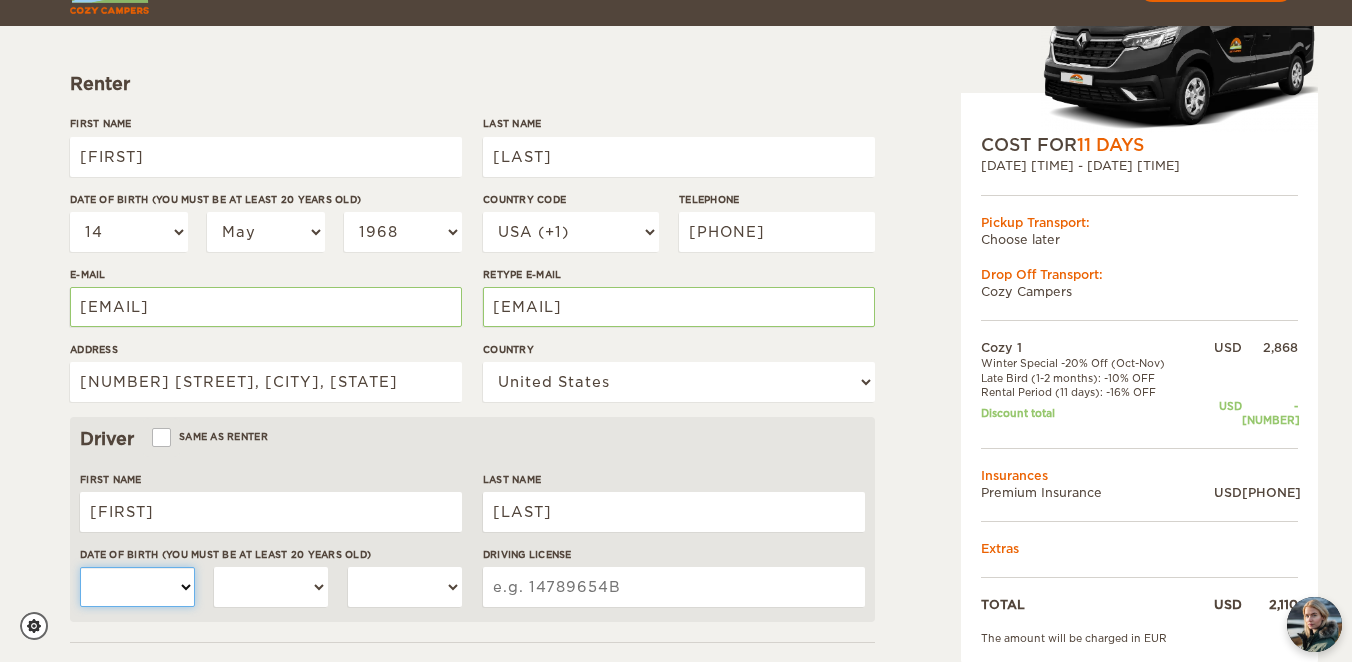 select on "30" 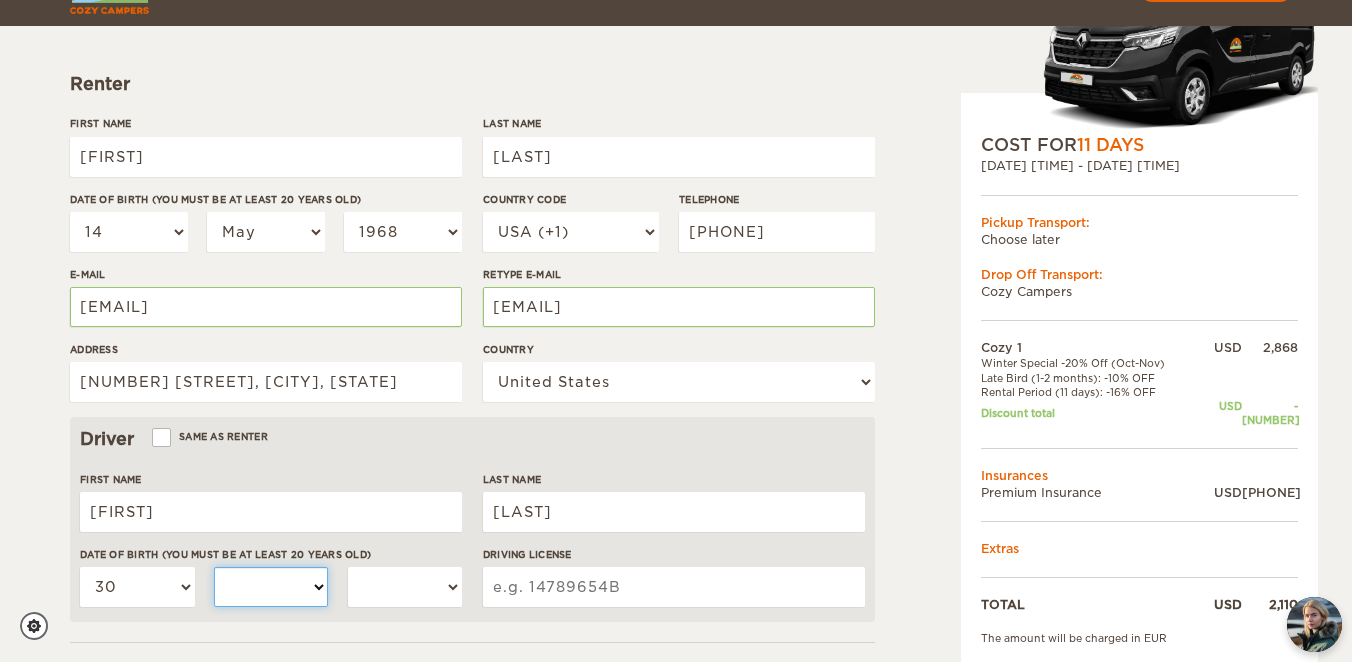 select on "04" 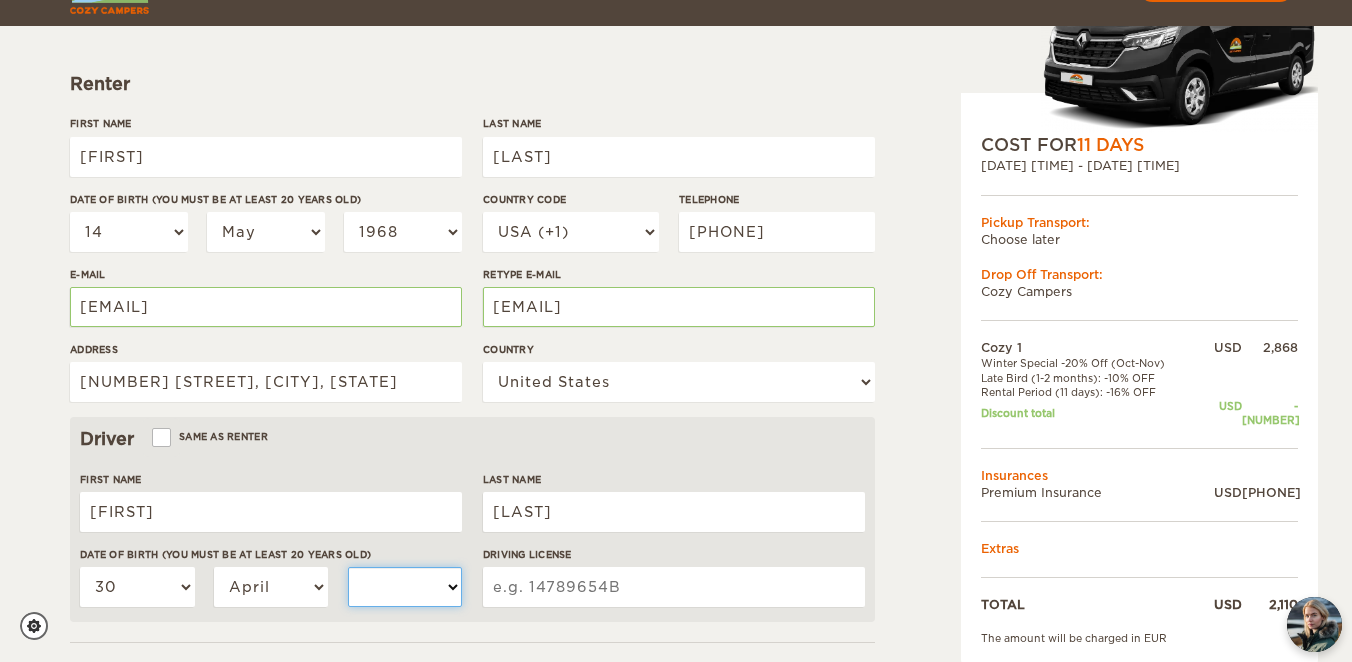 select on "1959" 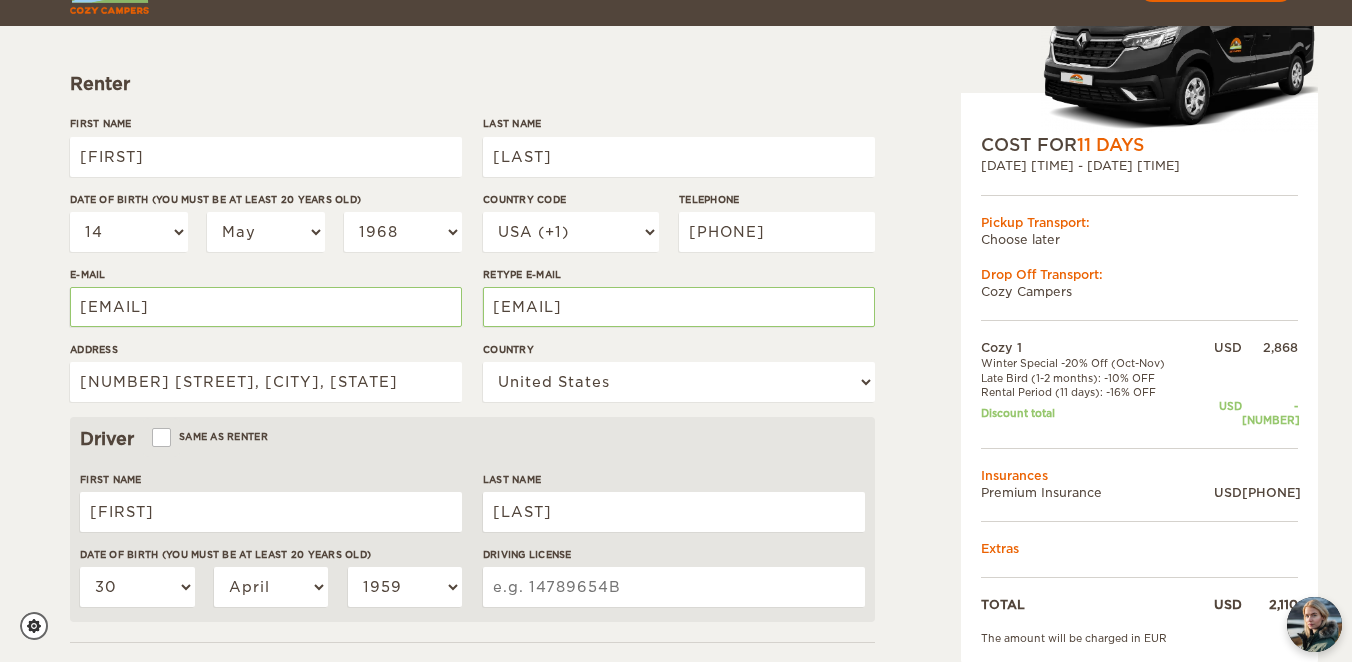 click on "Driving License" at bounding box center [674, 587] 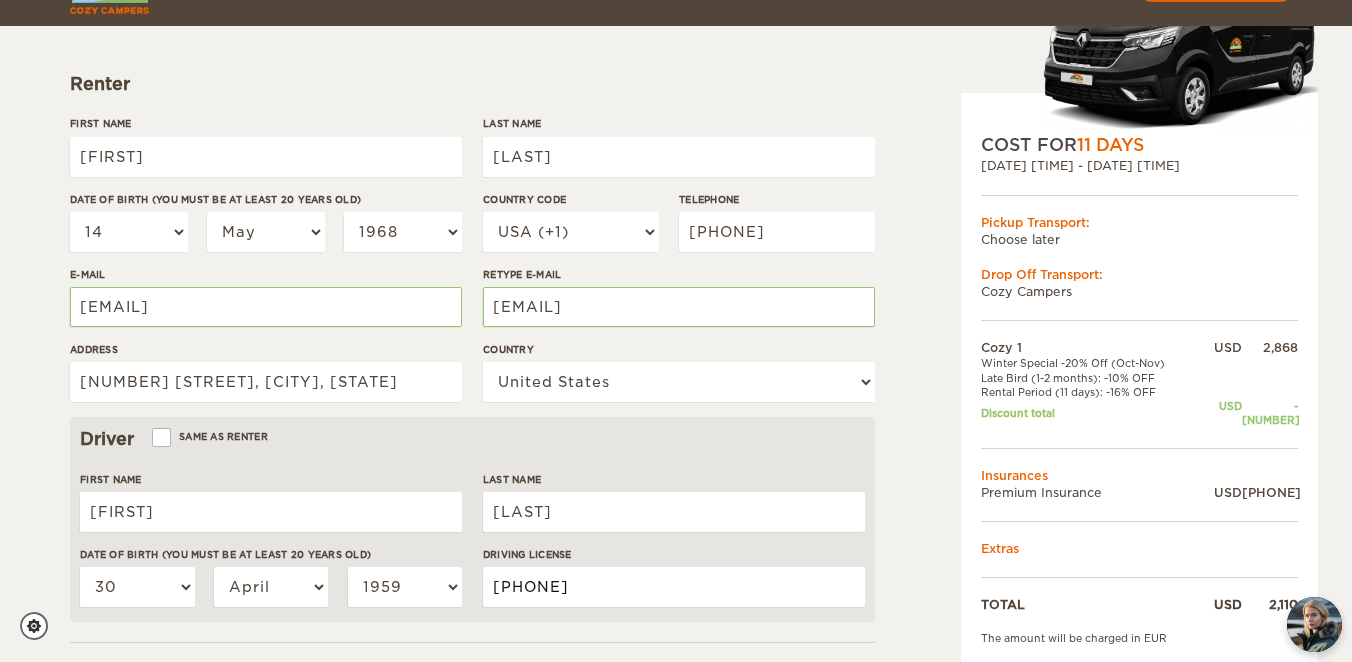 type on "[PHONE]" 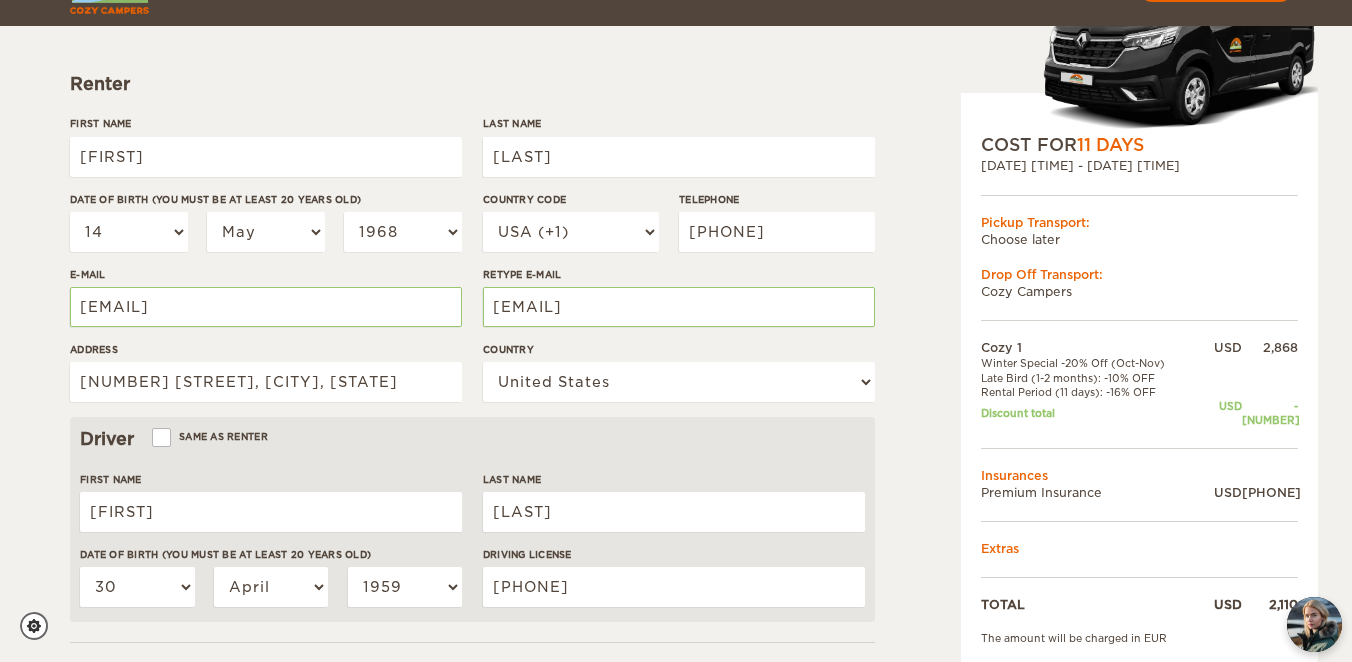 click on "Cozy 1
Expand
Collapse
Total
2,110
USD
Automatic
COST FOR  11 Days
30. Sep 2025 09:00 - 10. Oct 2025 15:00
Pickup Transport:
Choose later
Drop Off Transport:
Cozy Campers" at bounding box center (1088, 448) 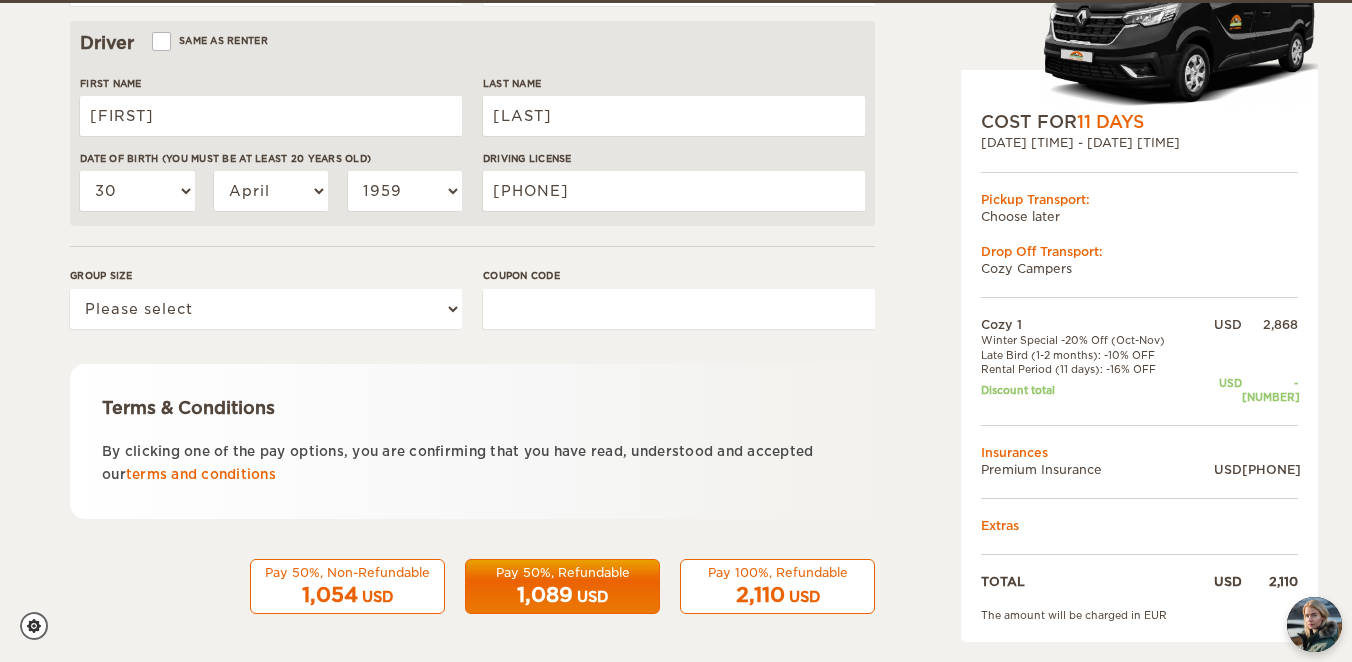 scroll, scrollTop: 635, scrollLeft: 0, axis: vertical 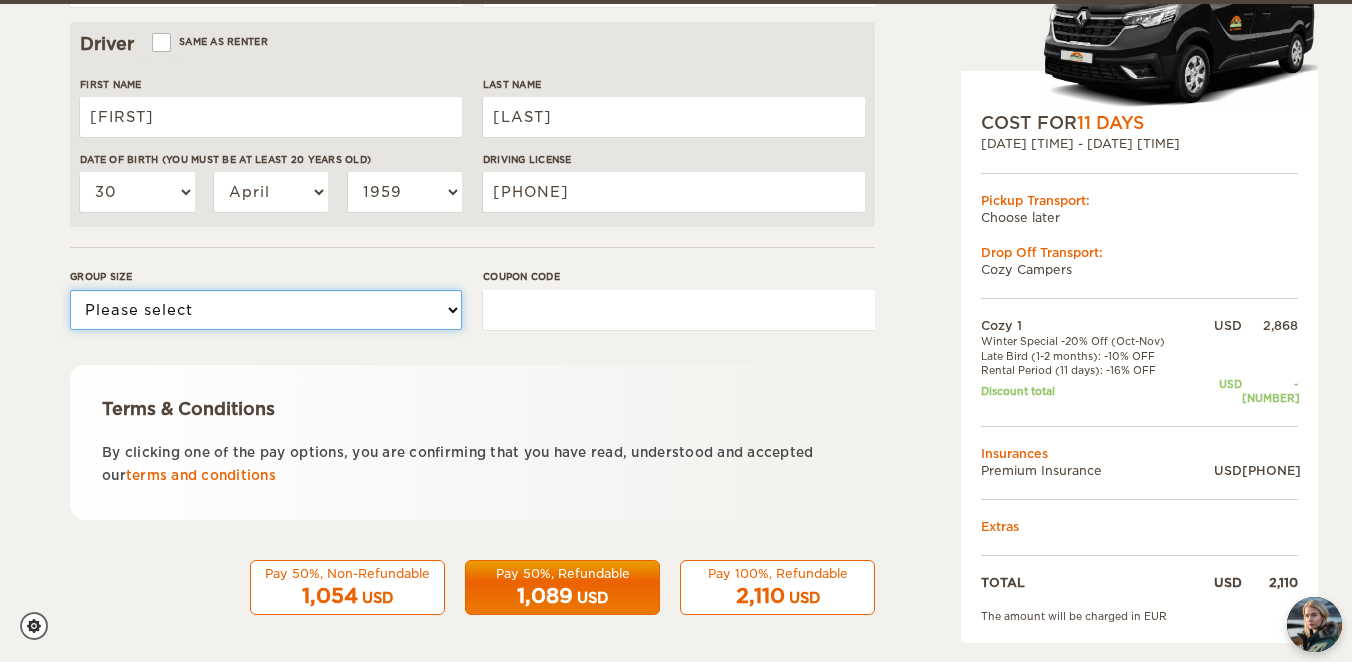 select on "2" 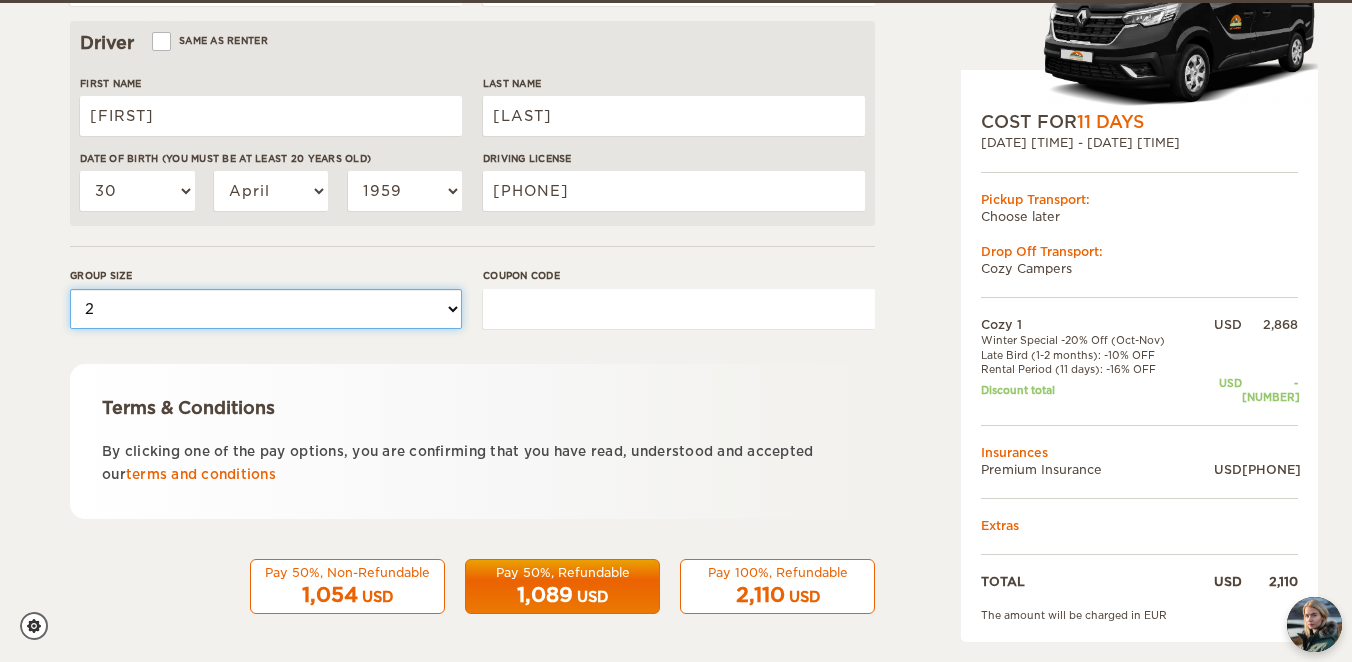 scroll, scrollTop: 635, scrollLeft: 0, axis: vertical 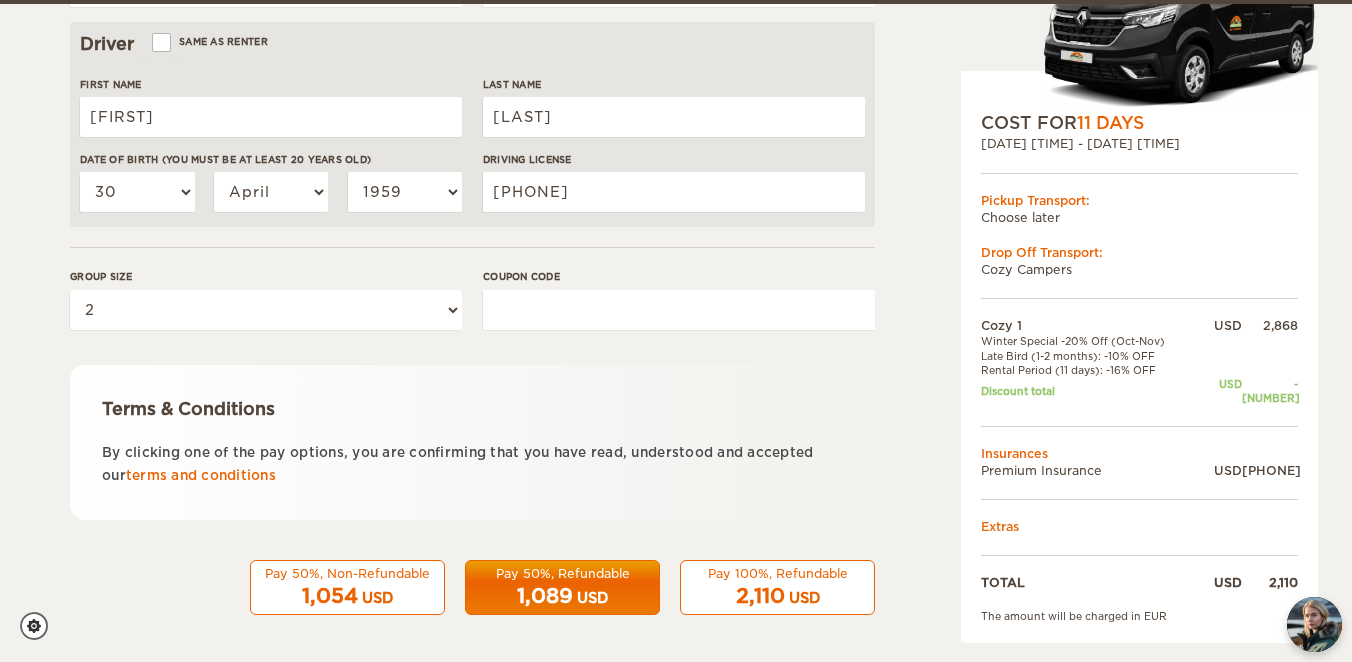 click on "1,089" at bounding box center (545, 596) 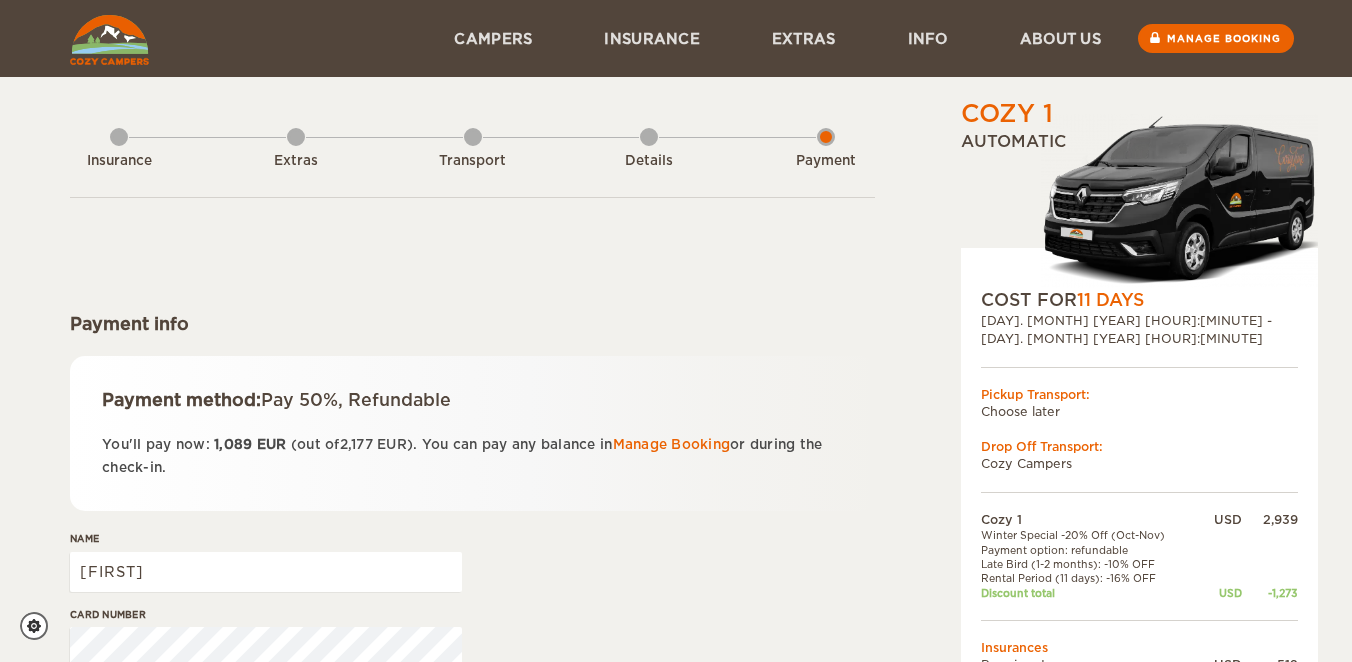scroll, scrollTop: 0, scrollLeft: 0, axis: both 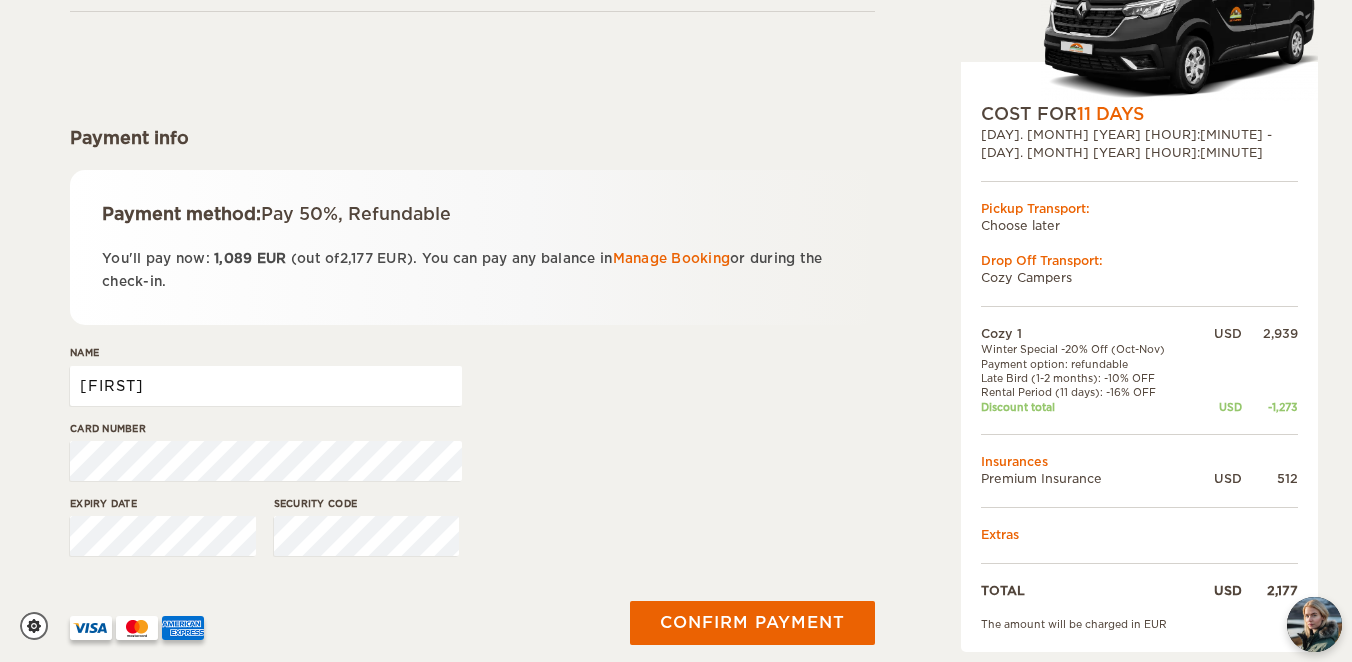 drag, startPoint x: 179, startPoint y: 390, endPoint x: 49, endPoint y: 372, distance: 131.24023 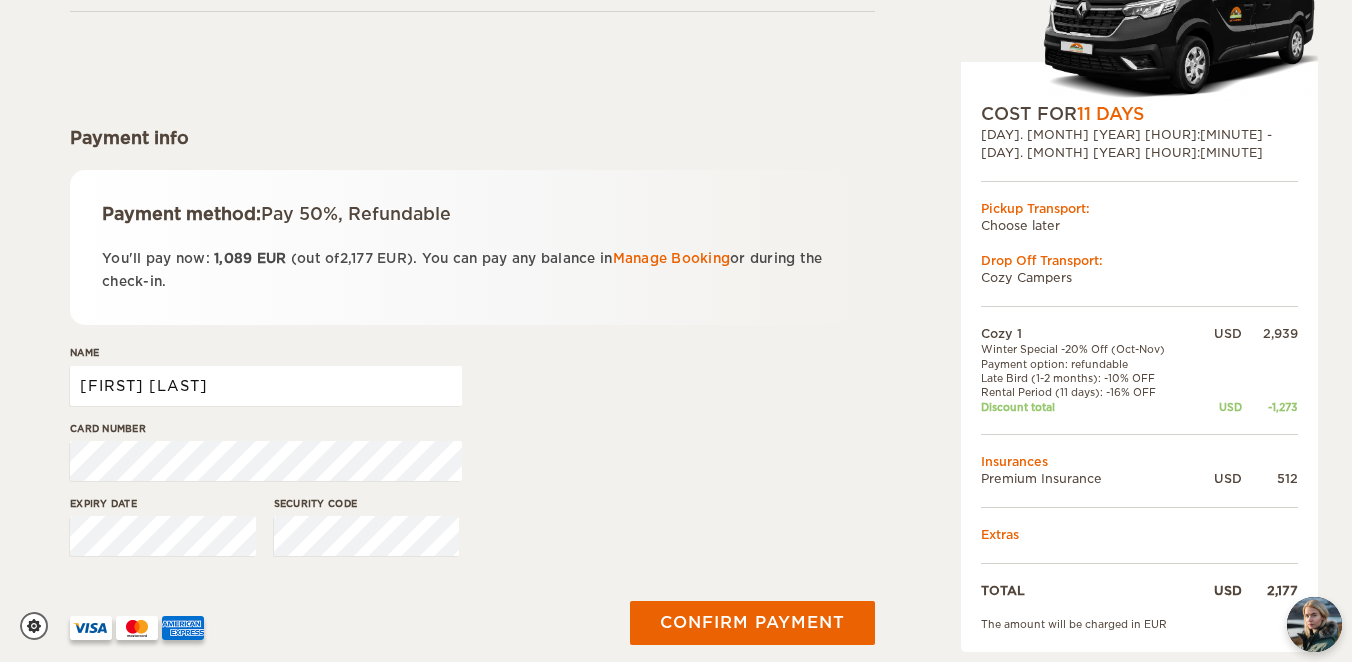 type on "[FIRST] [LAST]" 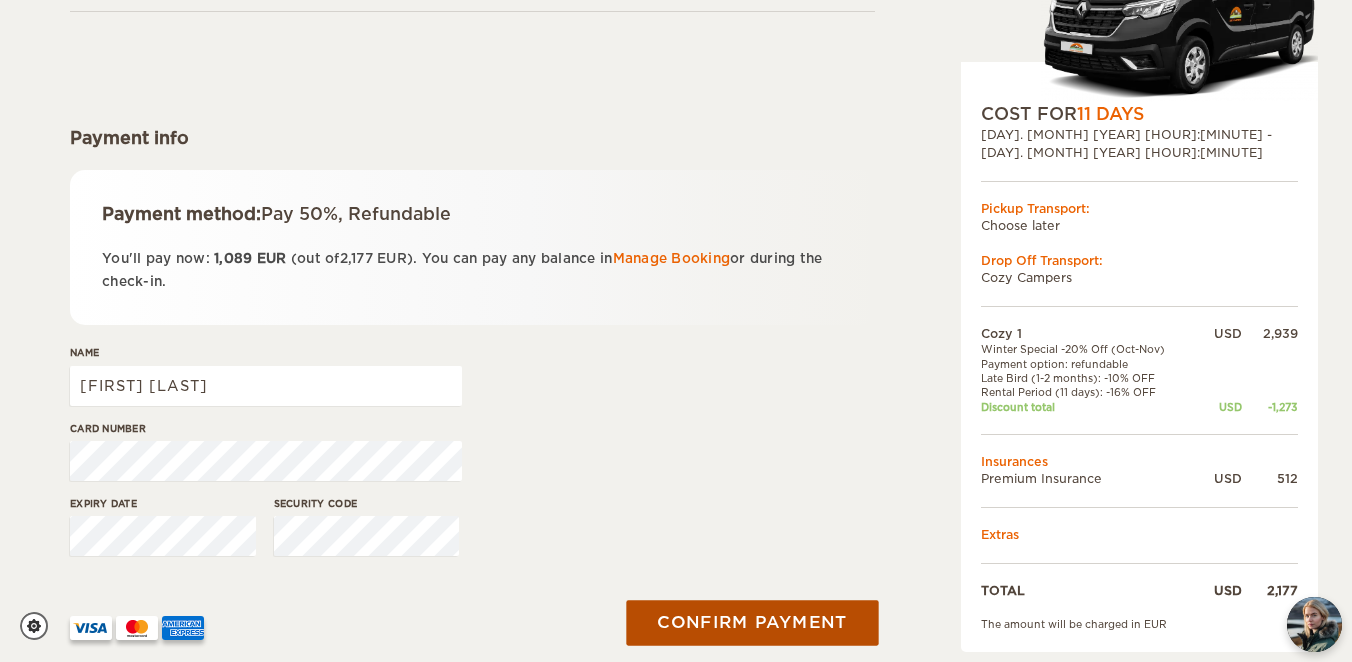 click on "Confirm payment" at bounding box center (752, 623) 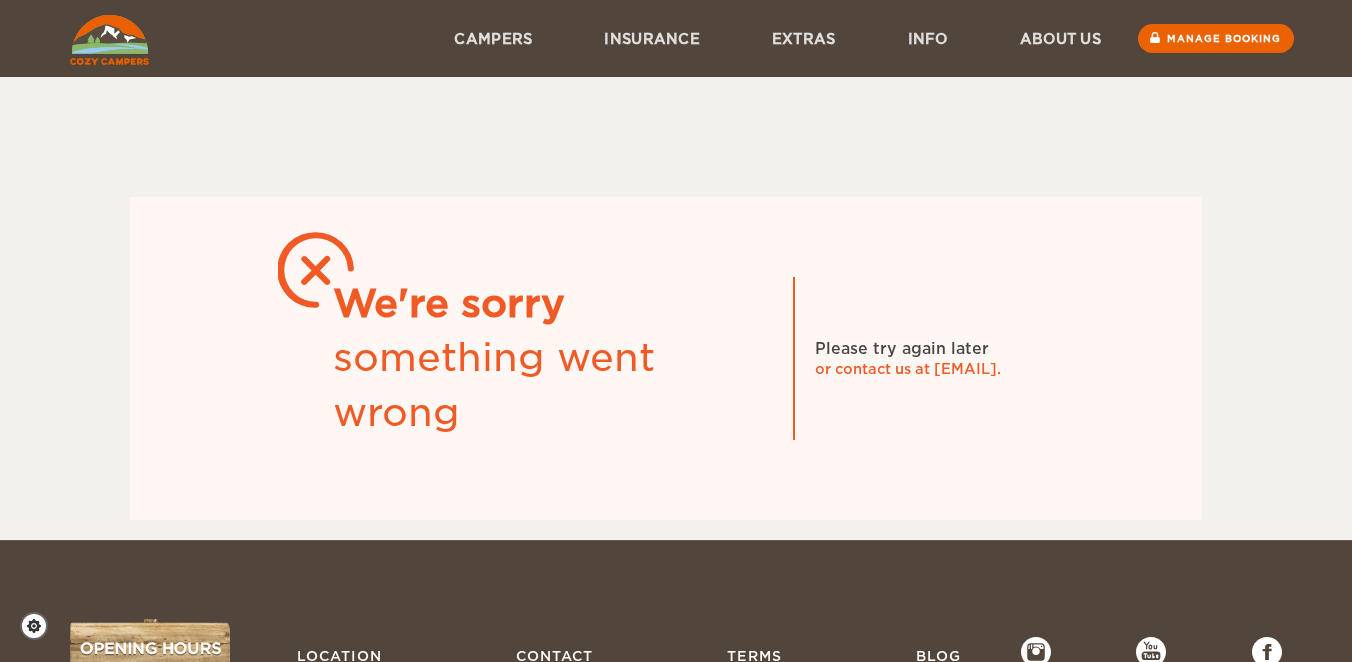scroll, scrollTop: 0, scrollLeft: 0, axis: both 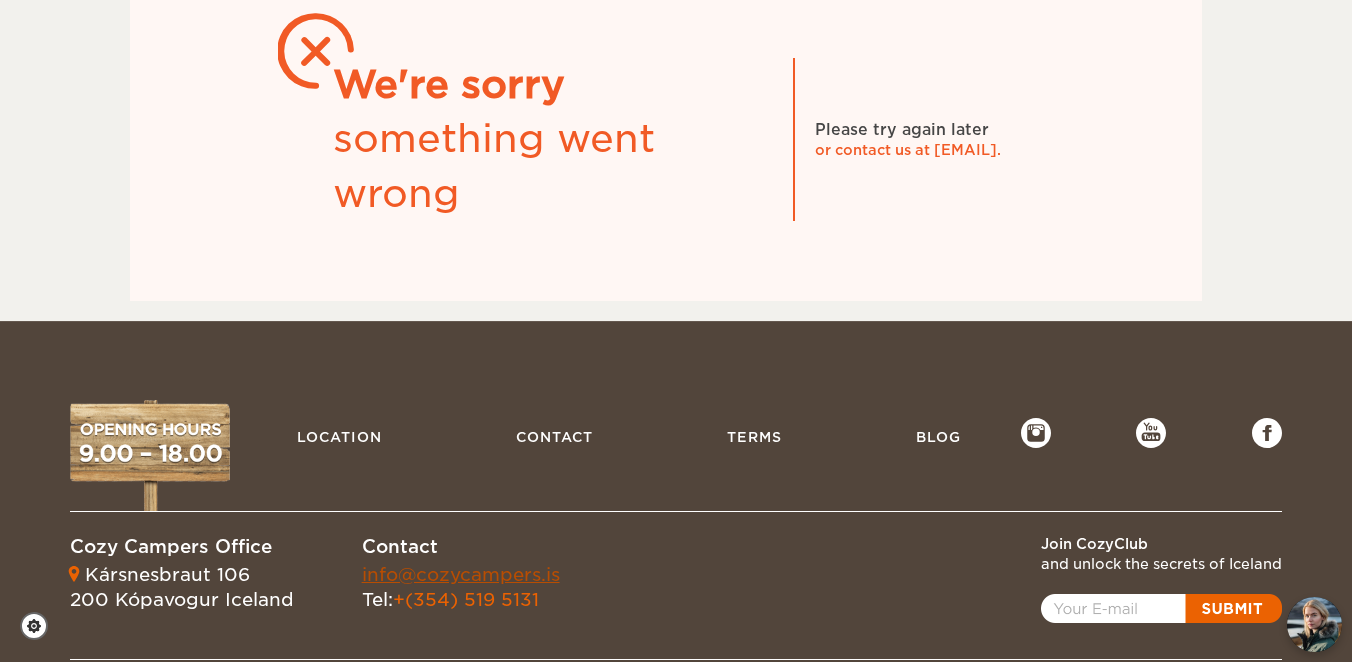 click on "info@cozycampers.is" at bounding box center (461, 574) 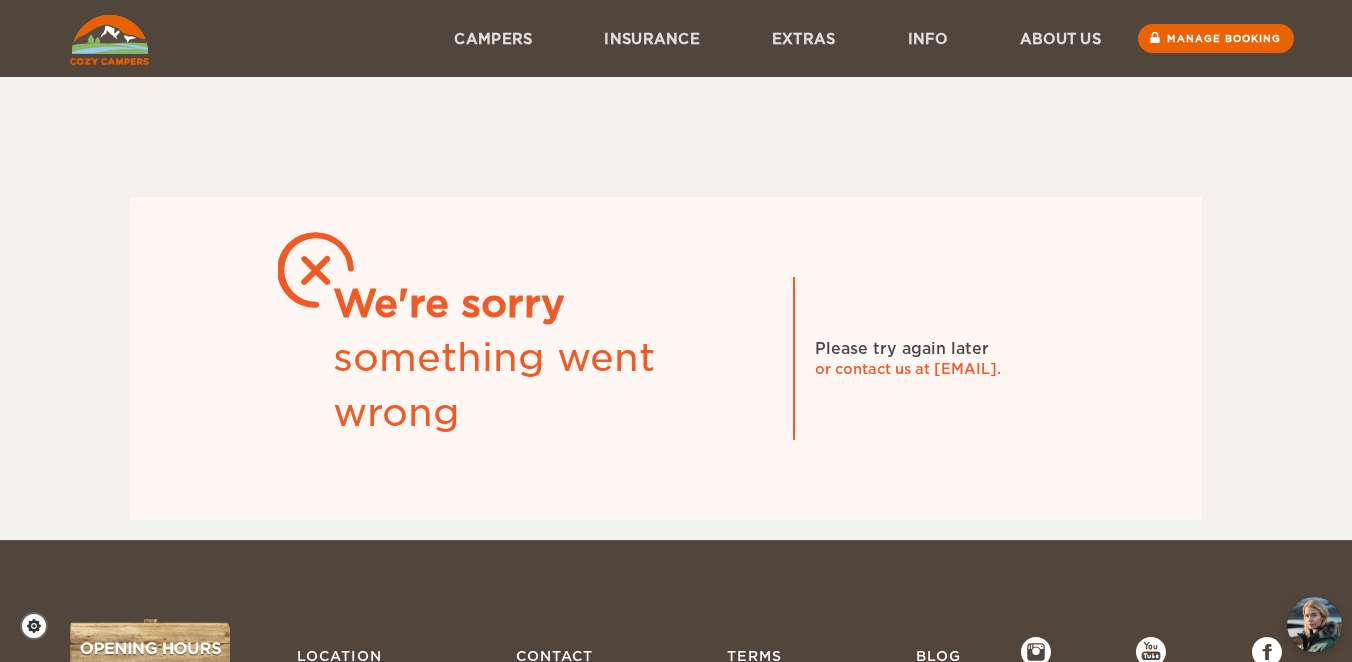 scroll, scrollTop: 0, scrollLeft: 0, axis: both 